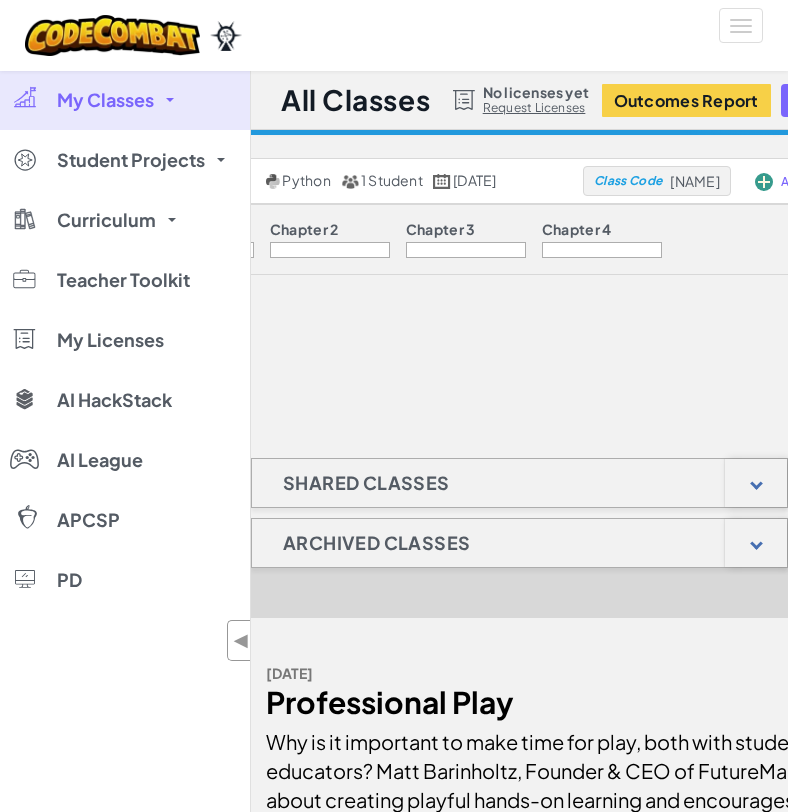 scroll, scrollTop: 0, scrollLeft: 0, axis: both 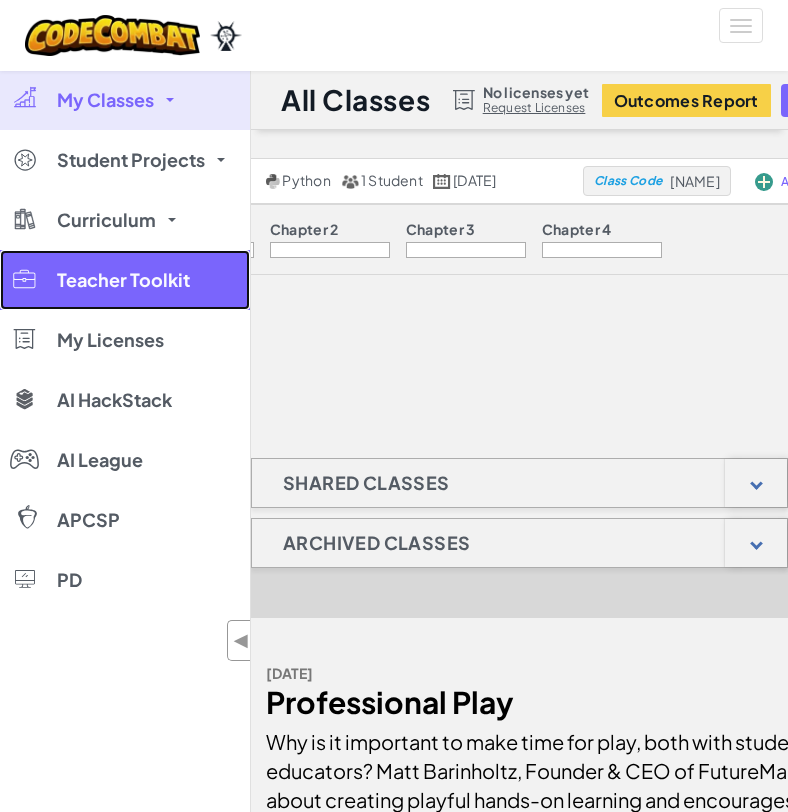 click on "Teacher Toolkit" at bounding box center [123, 280] 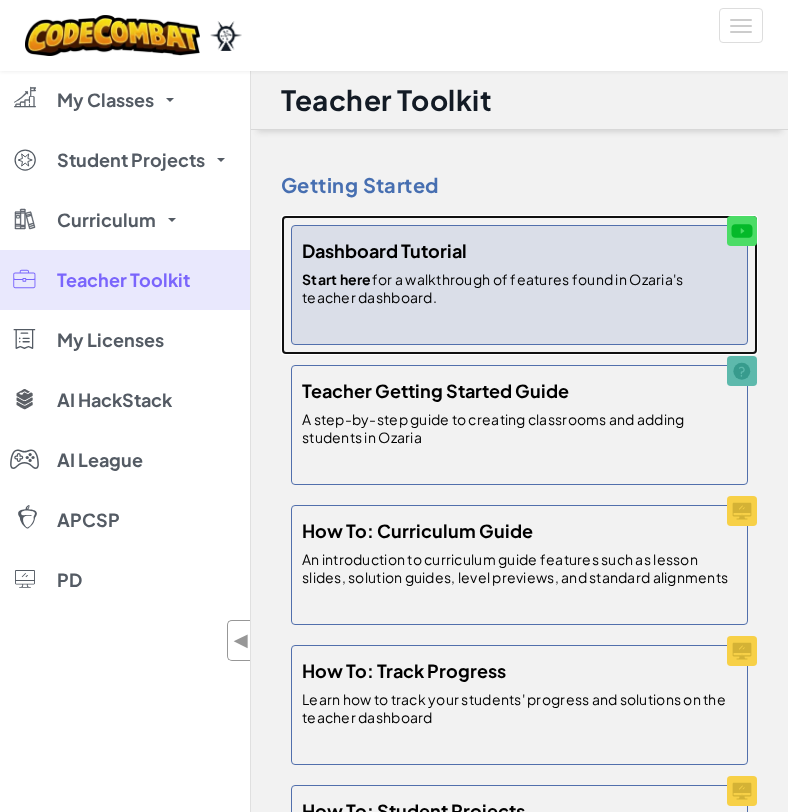 click on "Start here  for a walkthrough of features found in Ozaria's teacher dashboard." at bounding box center (519, 288) 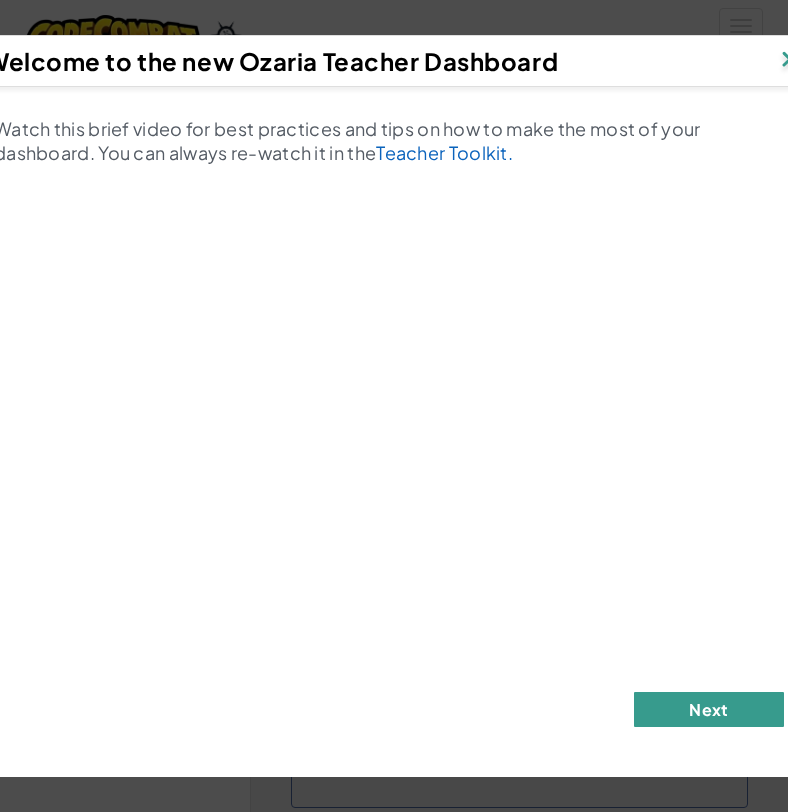 scroll, scrollTop: 110, scrollLeft: 0, axis: vertical 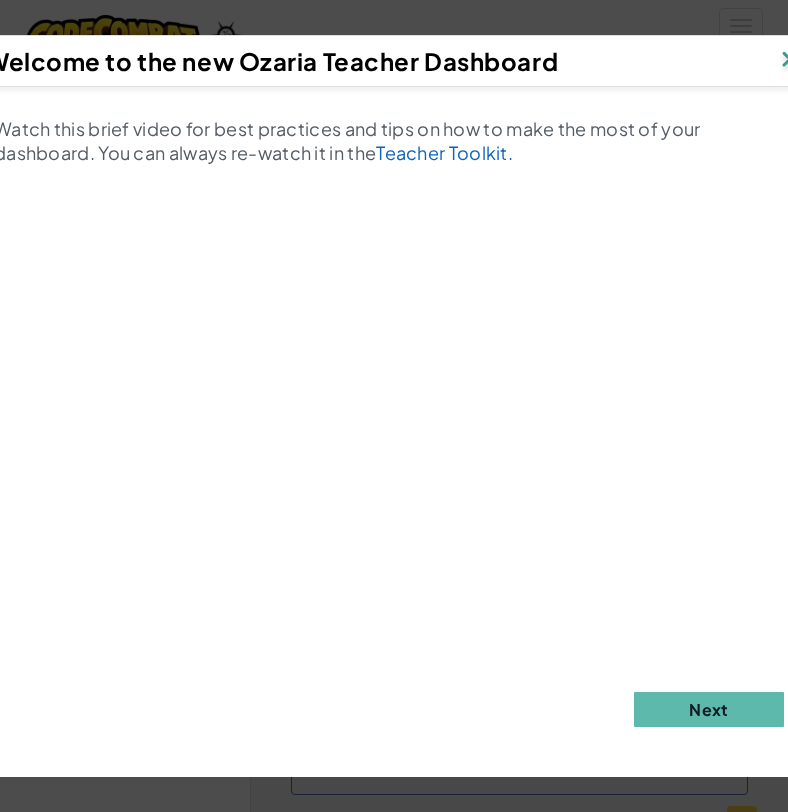 click on "Watch this brief video for best practices and tips on how to make the most of your dashboard. You can always re-watch it in the   Teacher Toolkit.
Next" at bounding box center (394, 422) 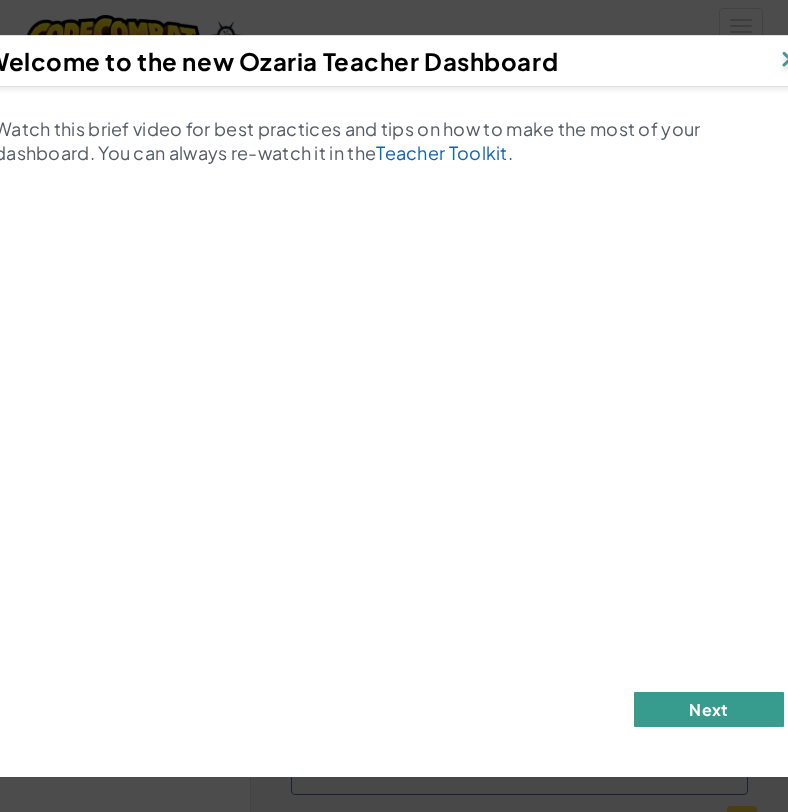 click on "Next" at bounding box center [709, 709] 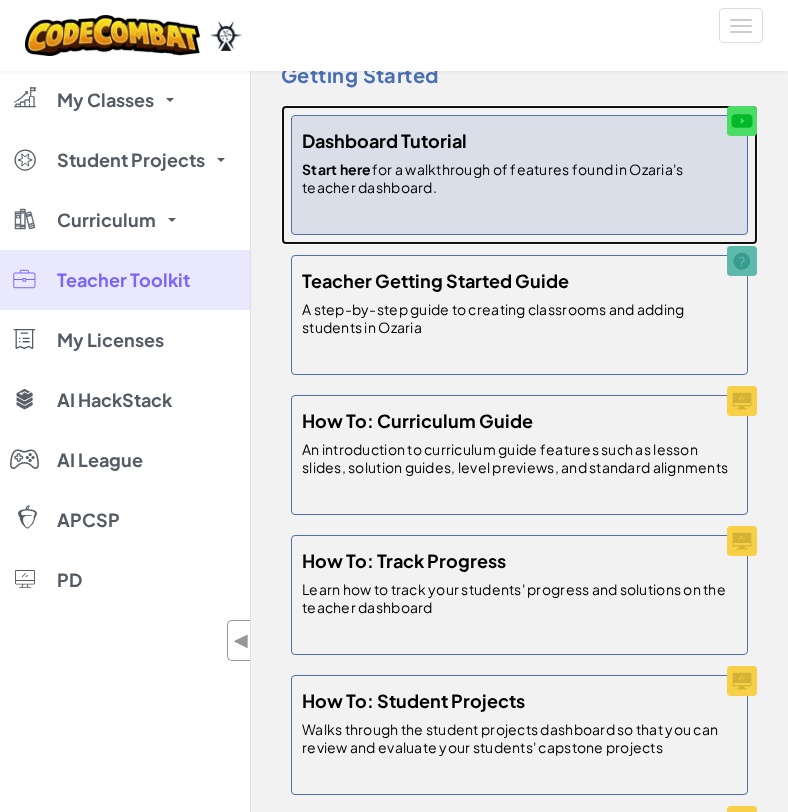 click on "Dashboard Tutorial" at bounding box center (384, 140) 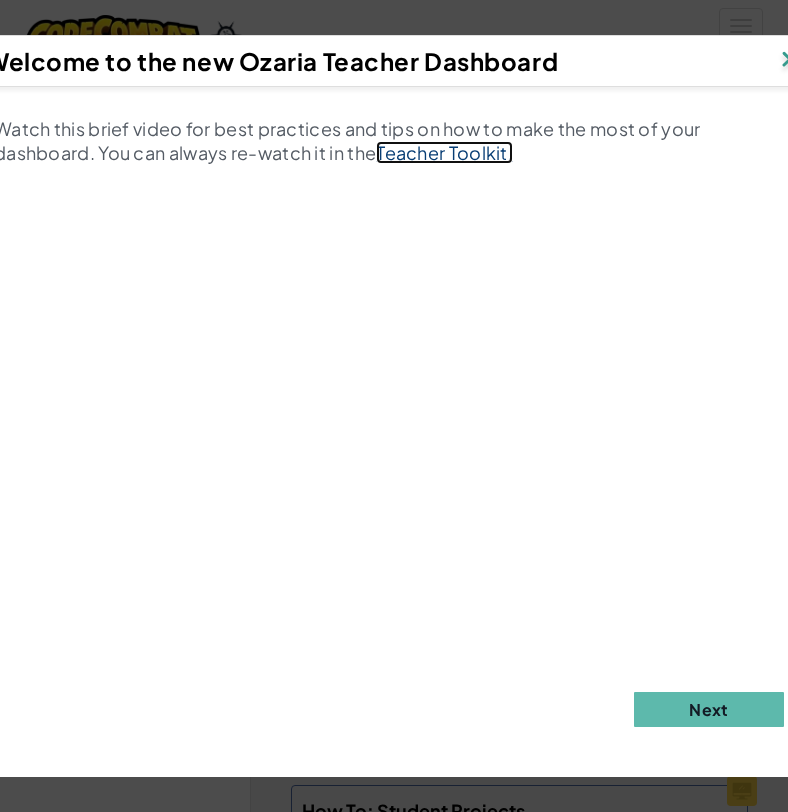 click on "Teacher Toolkit." at bounding box center (444, 152) 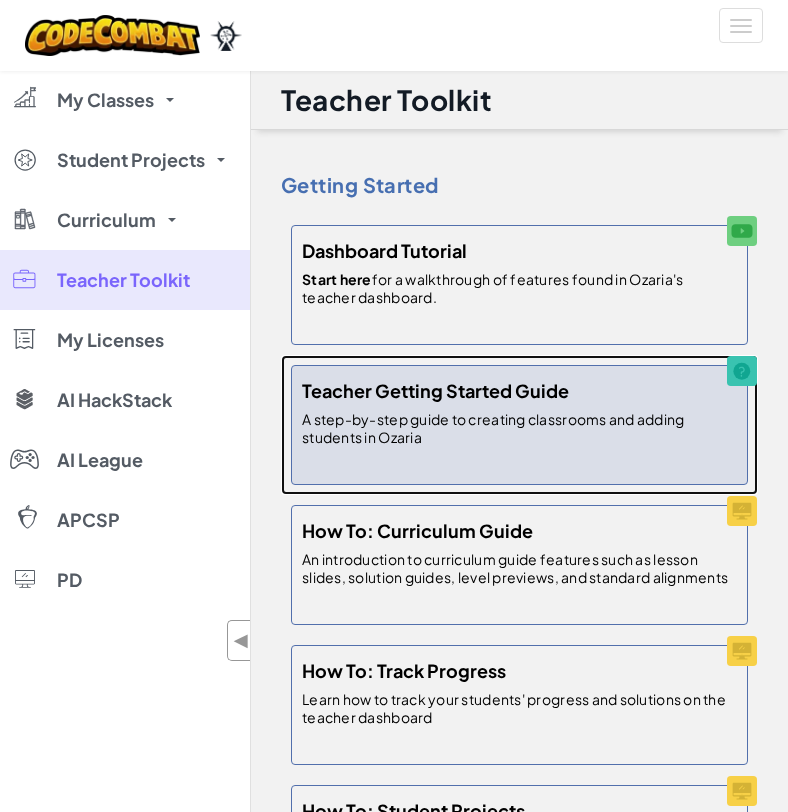 click on "Teacher Getting Started Guide   A step-by-step guide to creating classrooms and adding students in Ozaria" at bounding box center (519, 425) 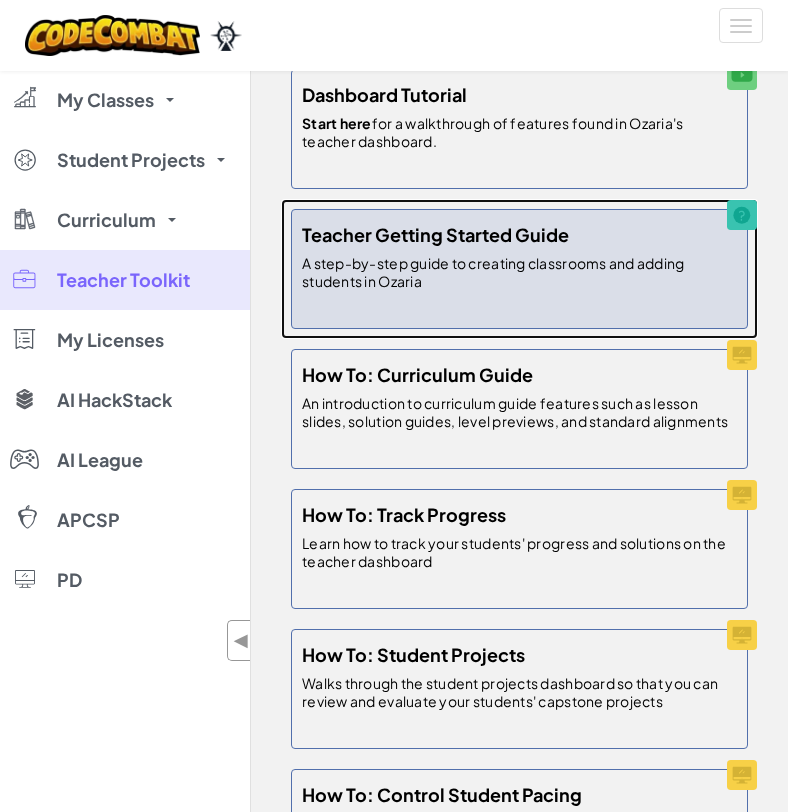 scroll, scrollTop: 197, scrollLeft: 0, axis: vertical 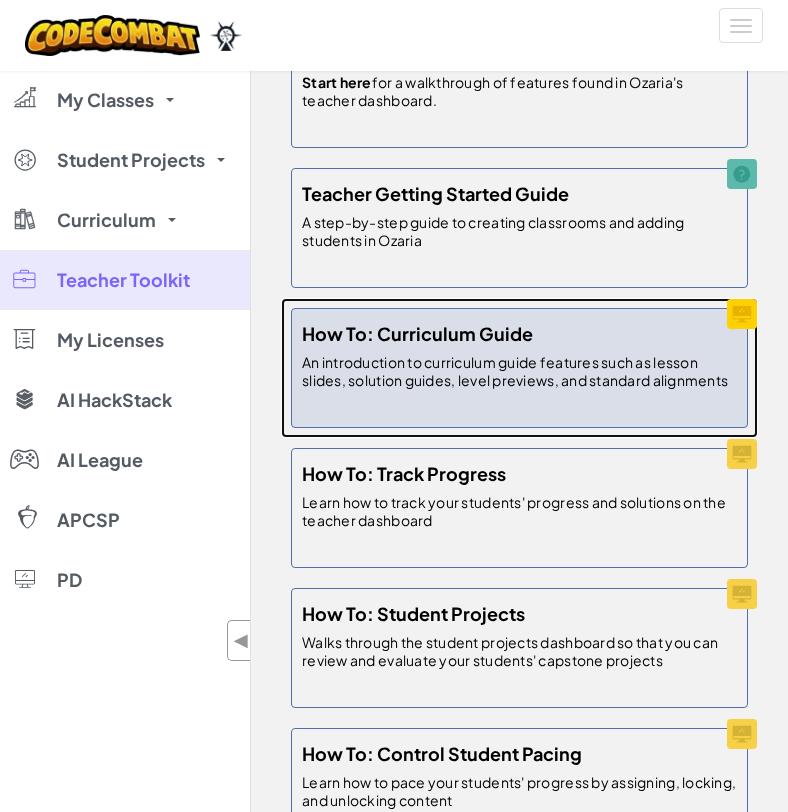 click on "How To: Curriculum Guide" at bounding box center [417, 333] 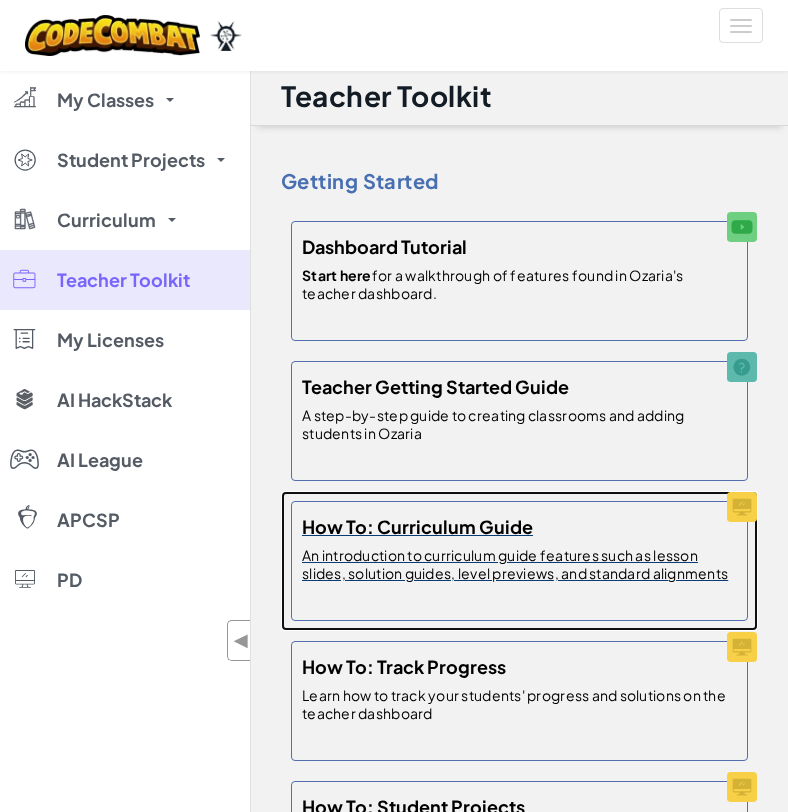 scroll, scrollTop: 16, scrollLeft: 0, axis: vertical 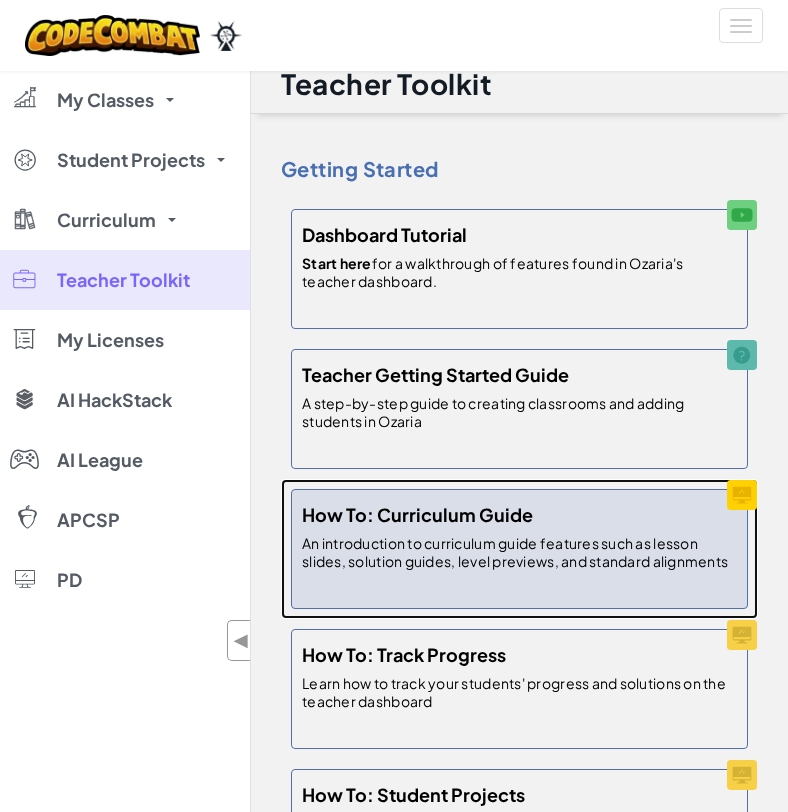 click on "How To: Curriculum Guide   An introduction to curriculum guide features such as lesson slides, solution guides, level previews, and standard alignments" at bounding box center [519, 549] 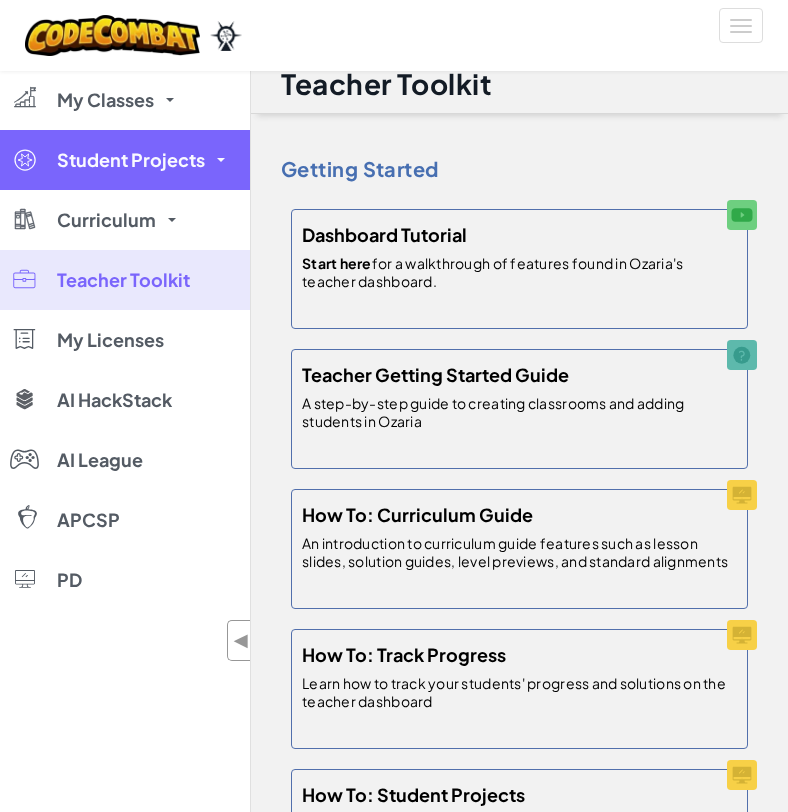 click on "Student Projects" at bounding box center [125, 160] 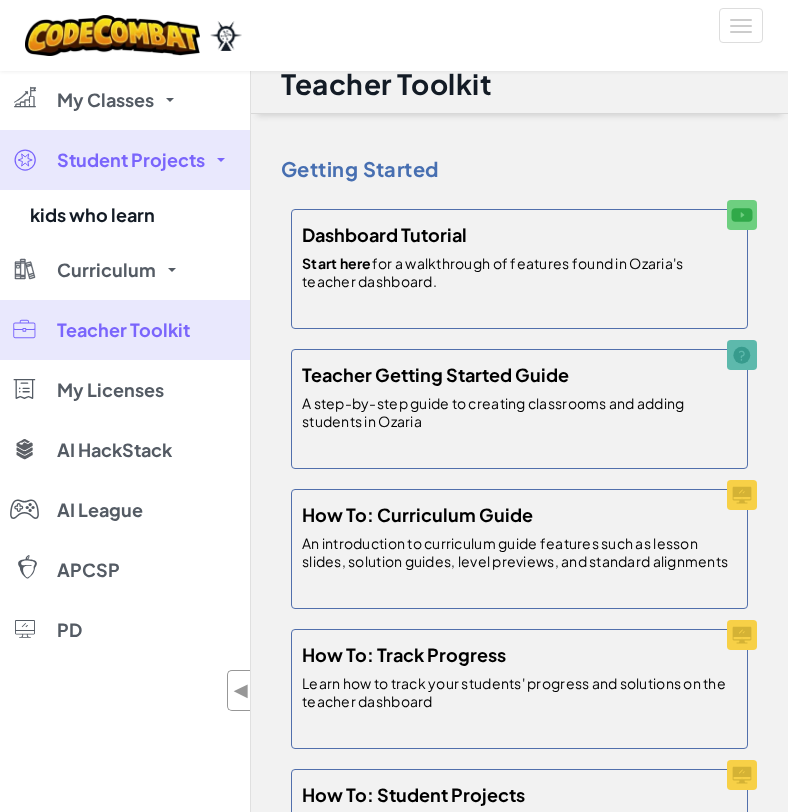 click at bounding box center (133, 35) 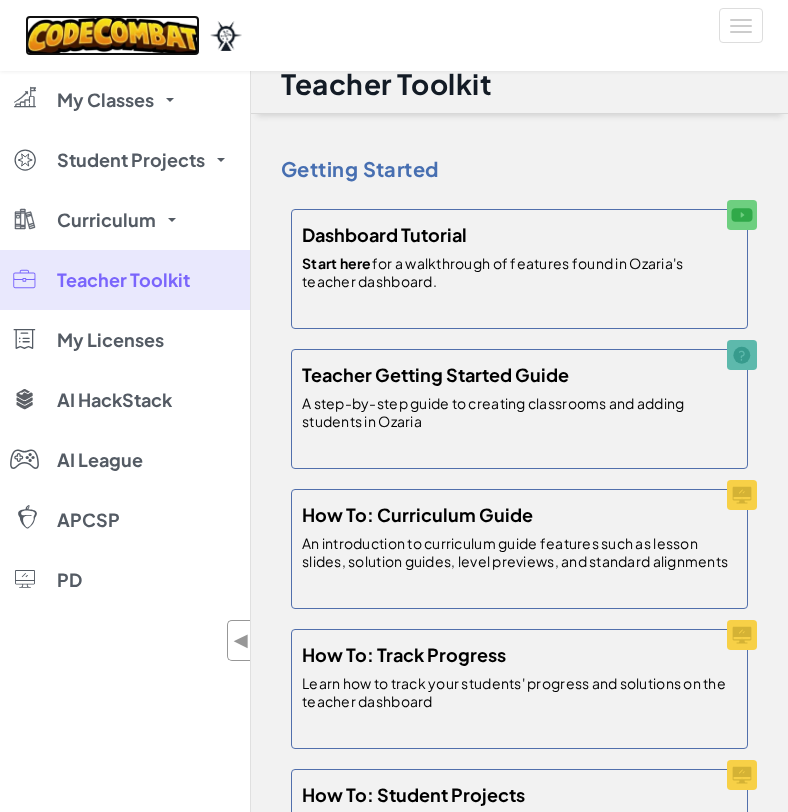 click at bounding box center (112, 35) 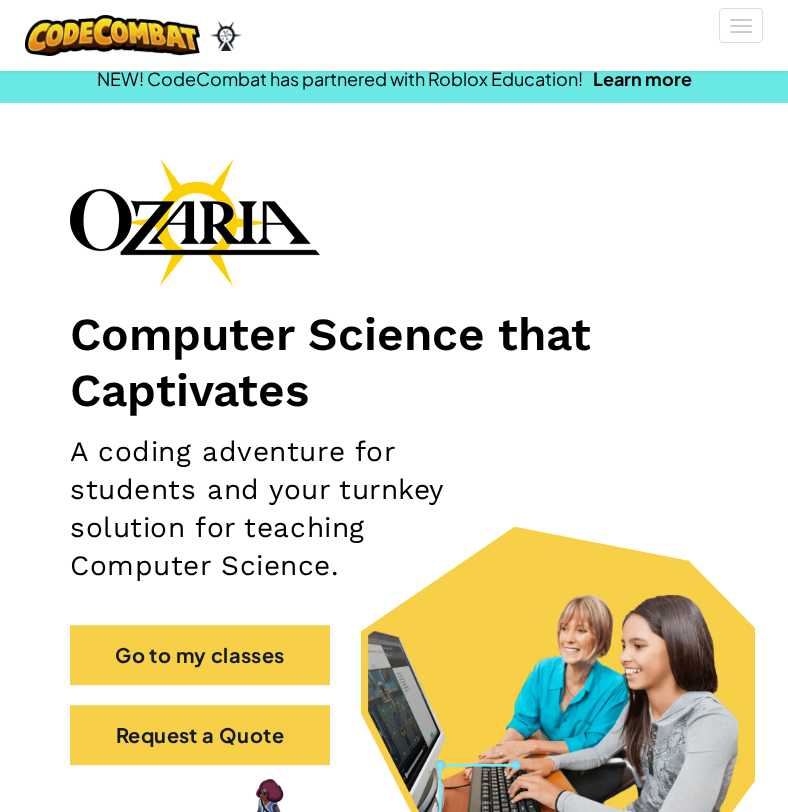 scroll, scrollTop: 0, scrollLeft: 0, axis: both 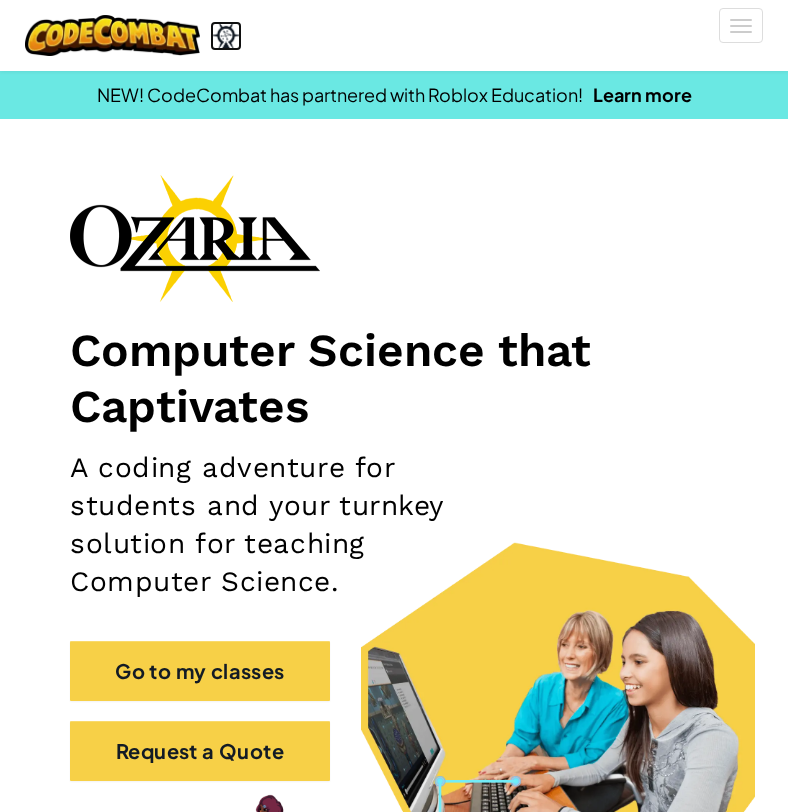 click at bounding box center (226, 36) 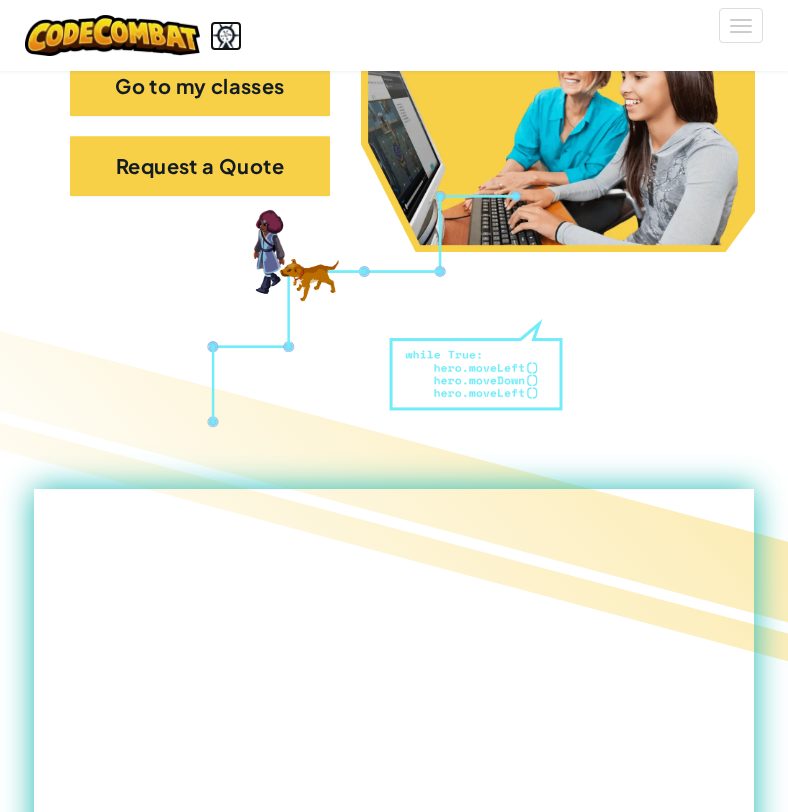 scroll, scrollTop: 0, scrollLeft: 0, axis: both 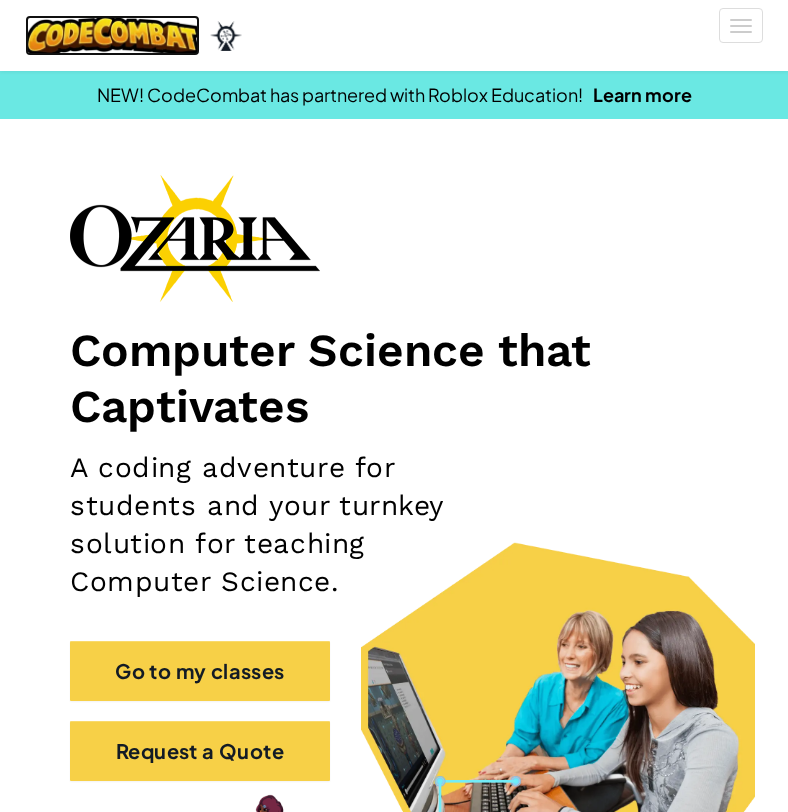 click at bounding box center [112, 35] 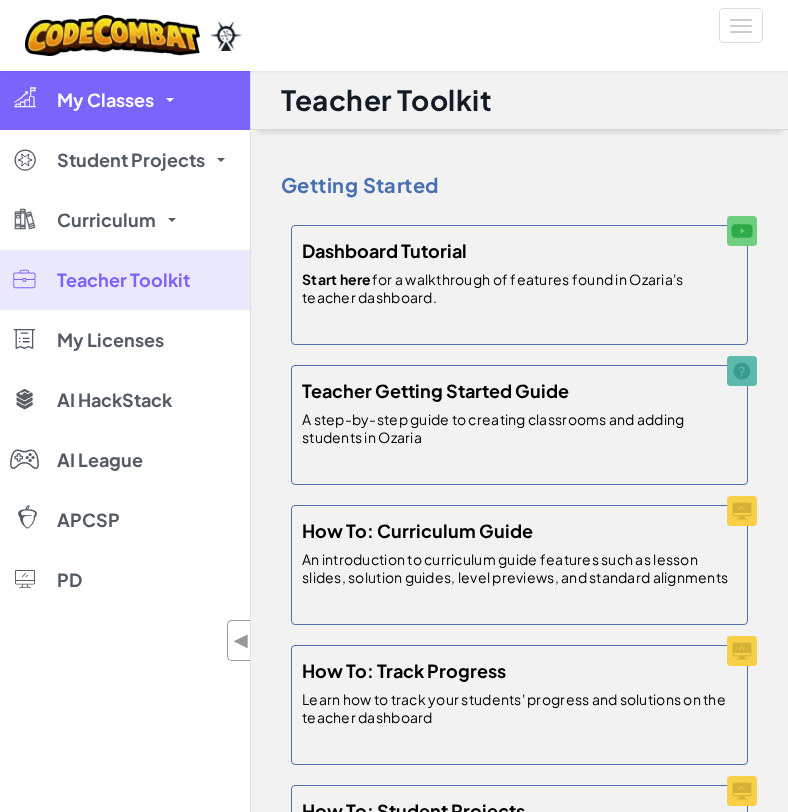 click on "My Classes" at bounding box center (125, 100) 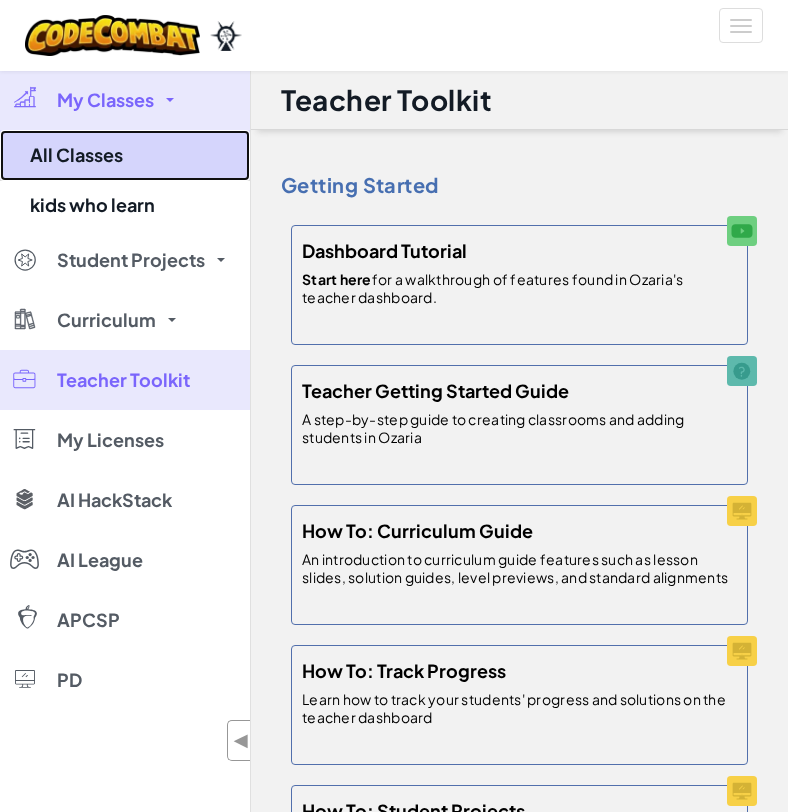 click on "All Classes" at bounding box center [125, 155] 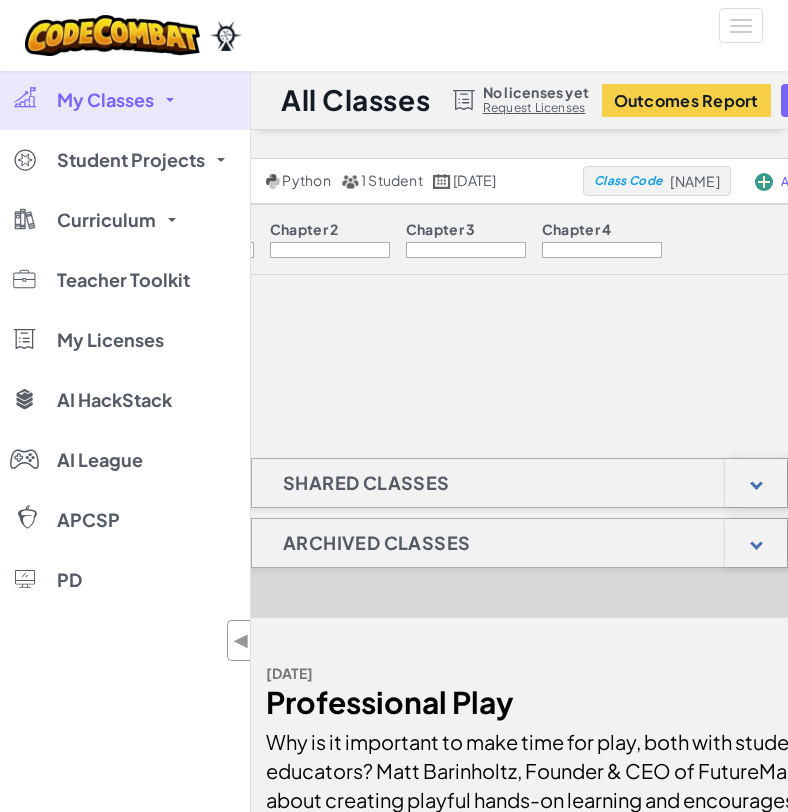 click on "My Classes" at bounding box center (125, 100) 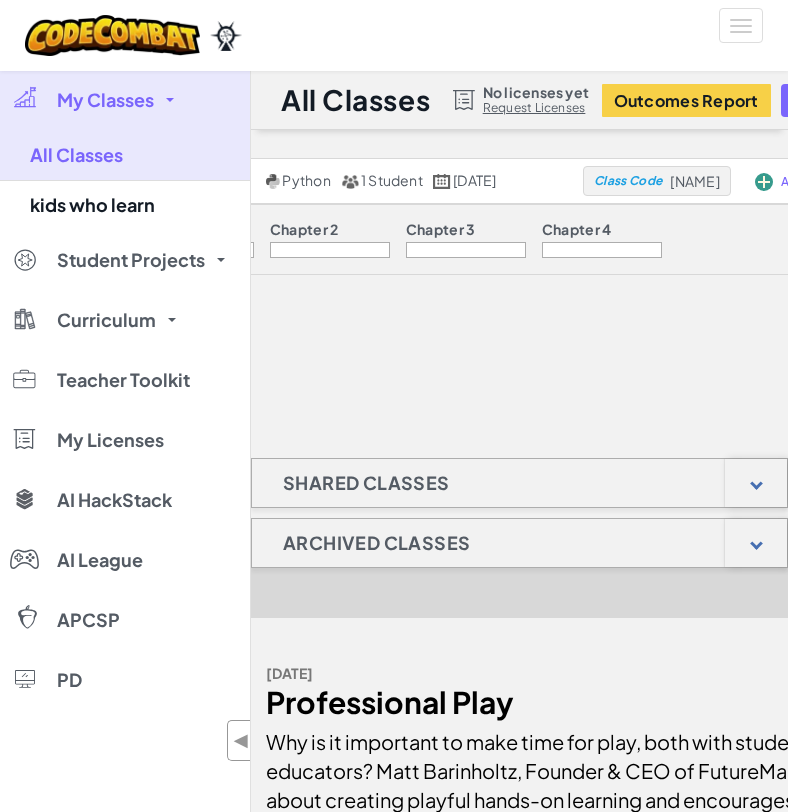 click on "kids who learn
Python     1 Student     [DATE]         Class Code   [NAME]      Add Students      Share
Chapter 1
✅
Chapter 2
Chapter 3
Chapter 4
Shared Classes       Archived Classes
From the Podcast
[DATE]
Professional Play
Why is it important to make time for play, both with students and with educators? Matt Barinholtz, Founder & CEO of FutureMakers, is passionate about creating playful hands-on learning and encourages professional educators to find ways to play!" at bounding box center (519, 604) 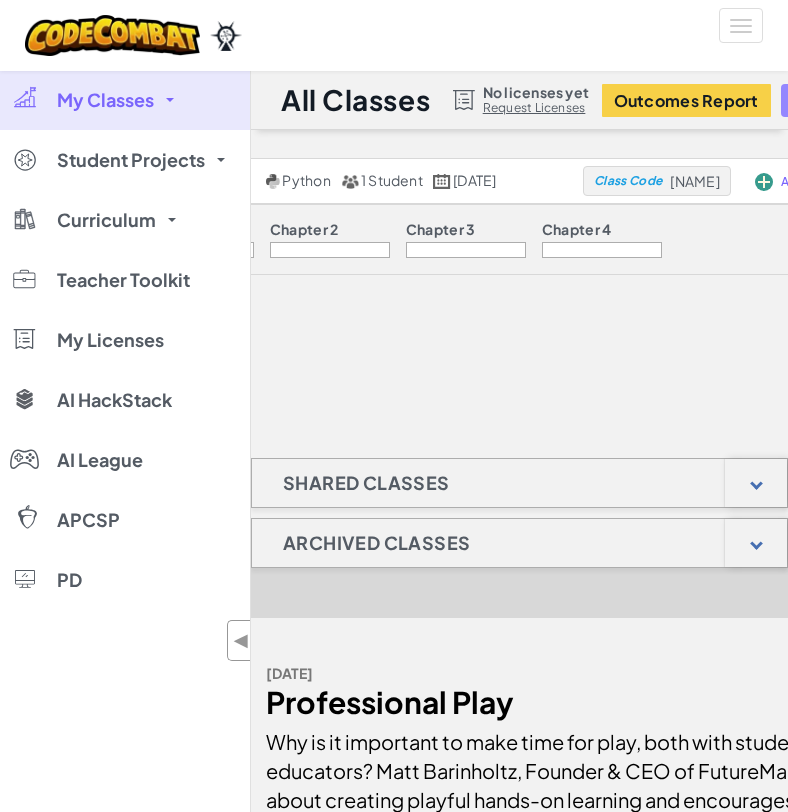 click on "Add New Class" at bounding box center [853, 100] 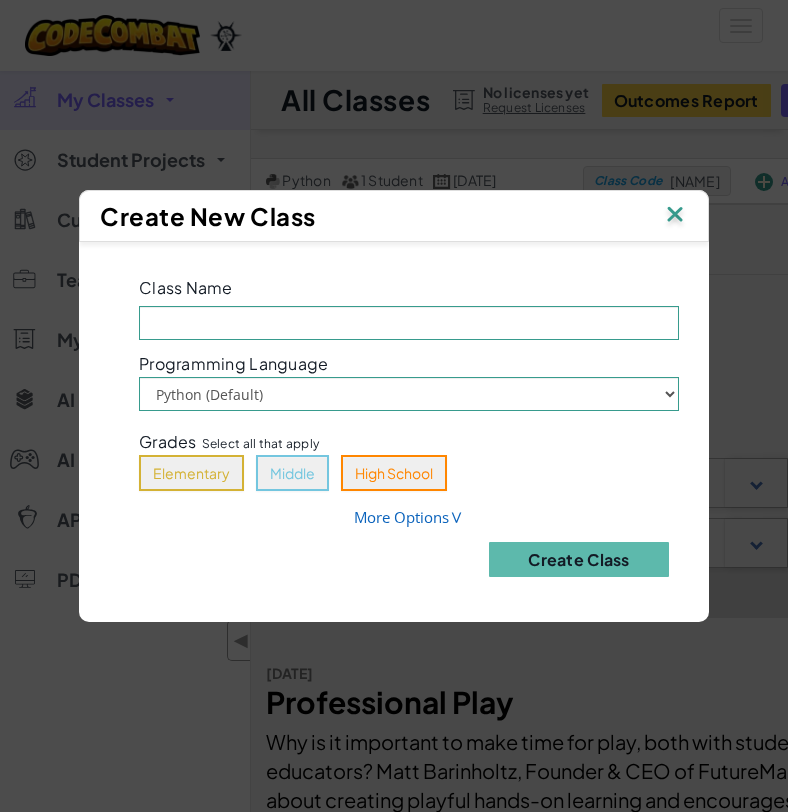 click at bounding box center (675, 216) 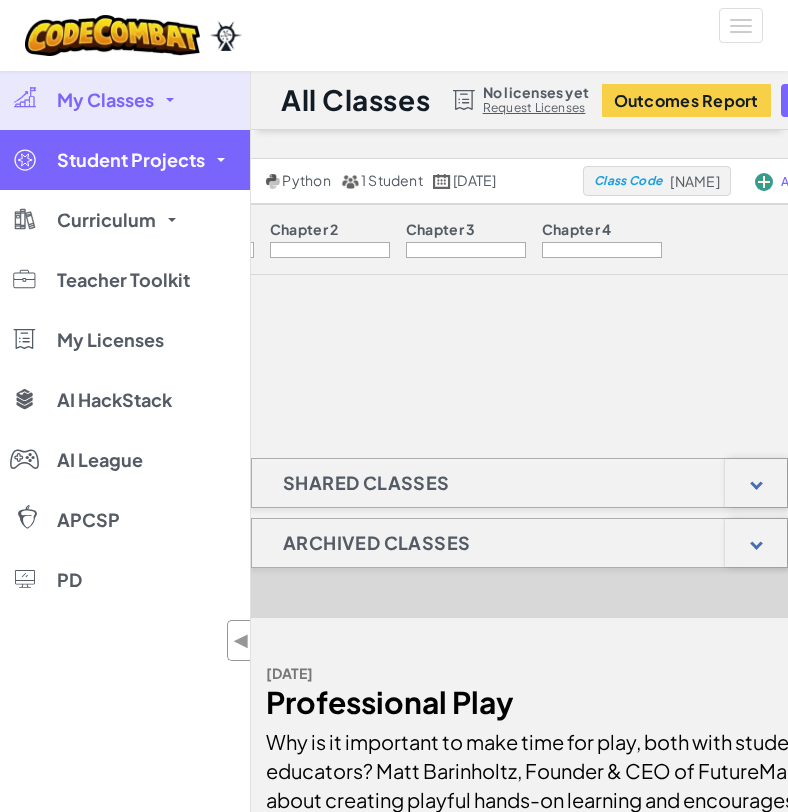 click on "Student Projects" at bounding box center [131, 160] 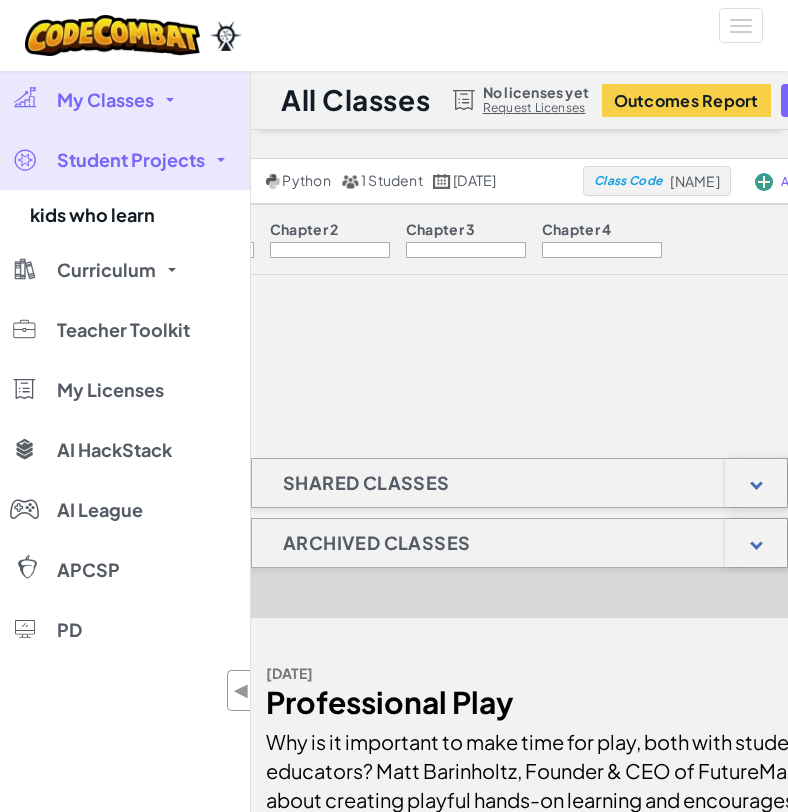 click on "My Classes" at bounding box center (105, 100) 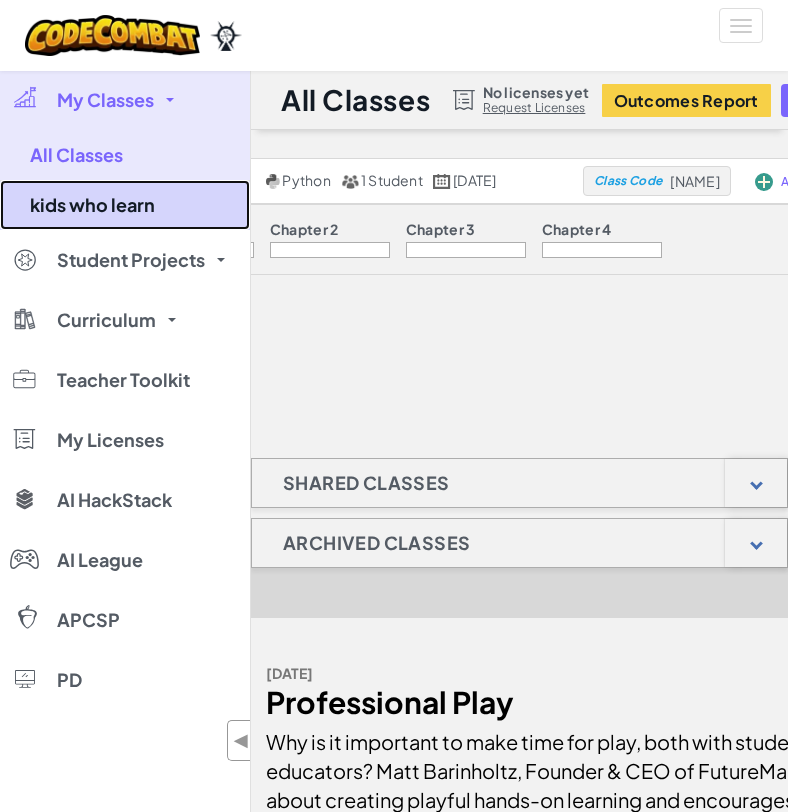 click on "kids who learn" at bounding box center [125, 205] 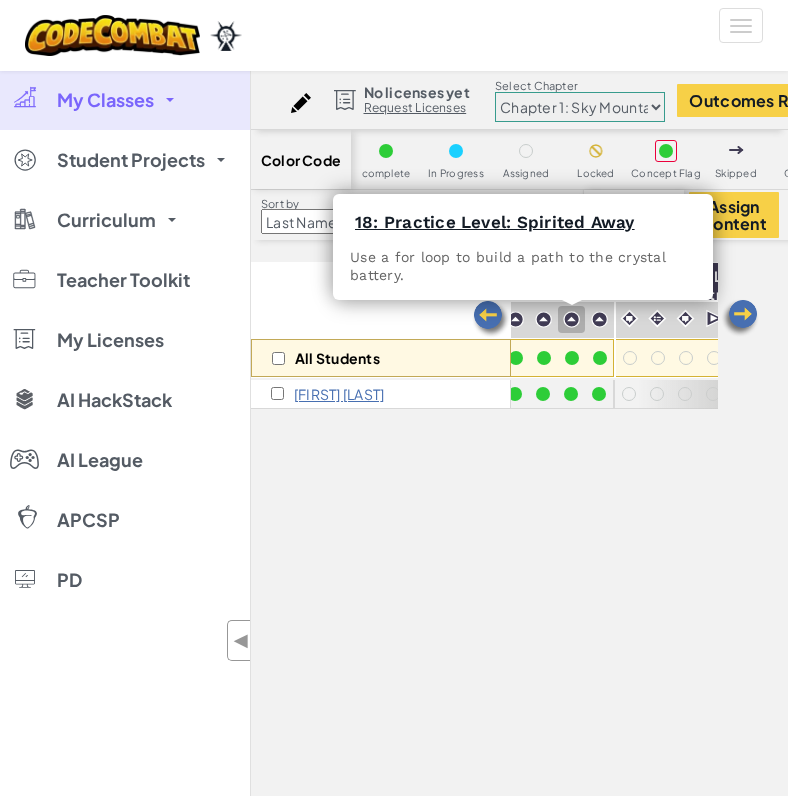 scroll, scrollTop: 0, scrollLeft: 453, axis: horizontal 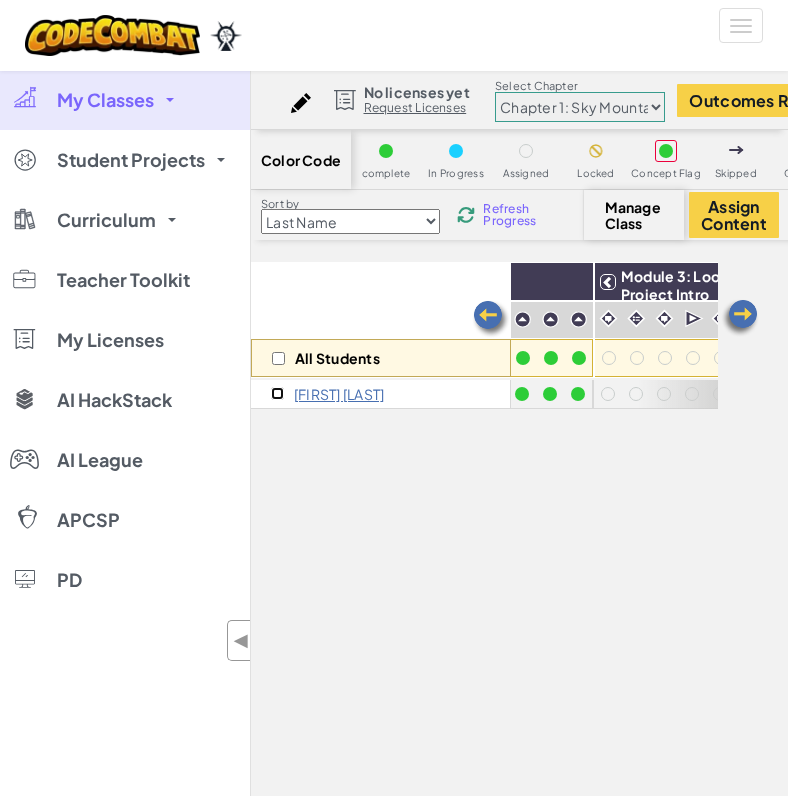 click at bounding box center (277, 393) 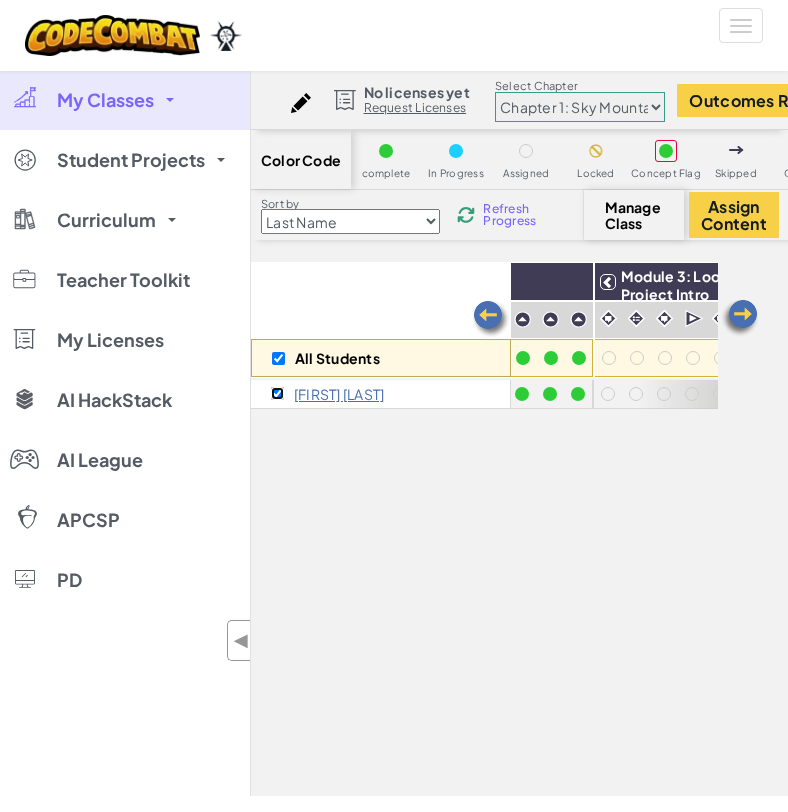 checkbox on "true" 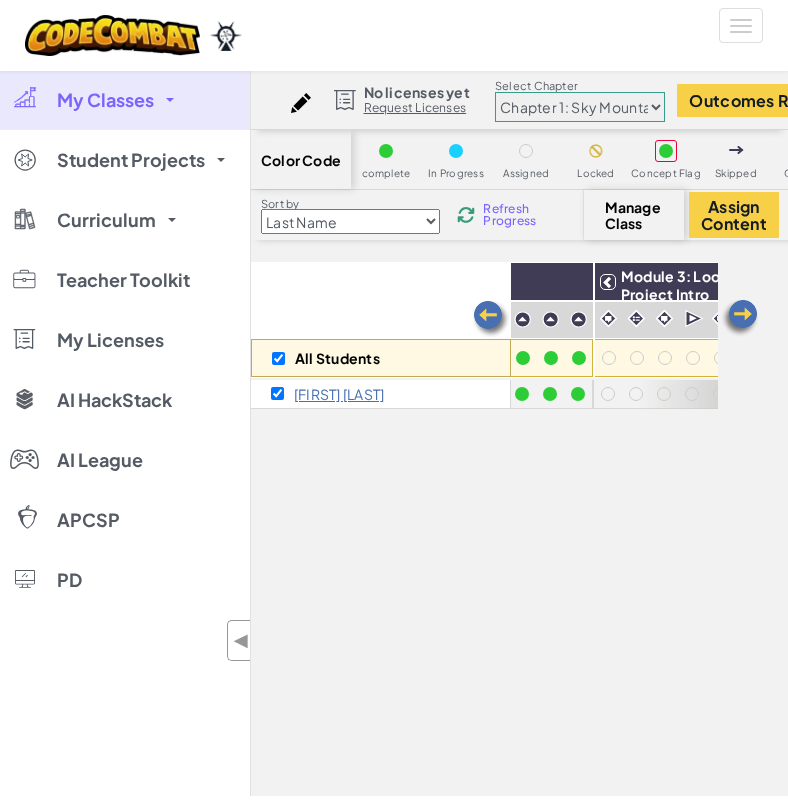 click on "All Students" at bounding box center [381, 320] 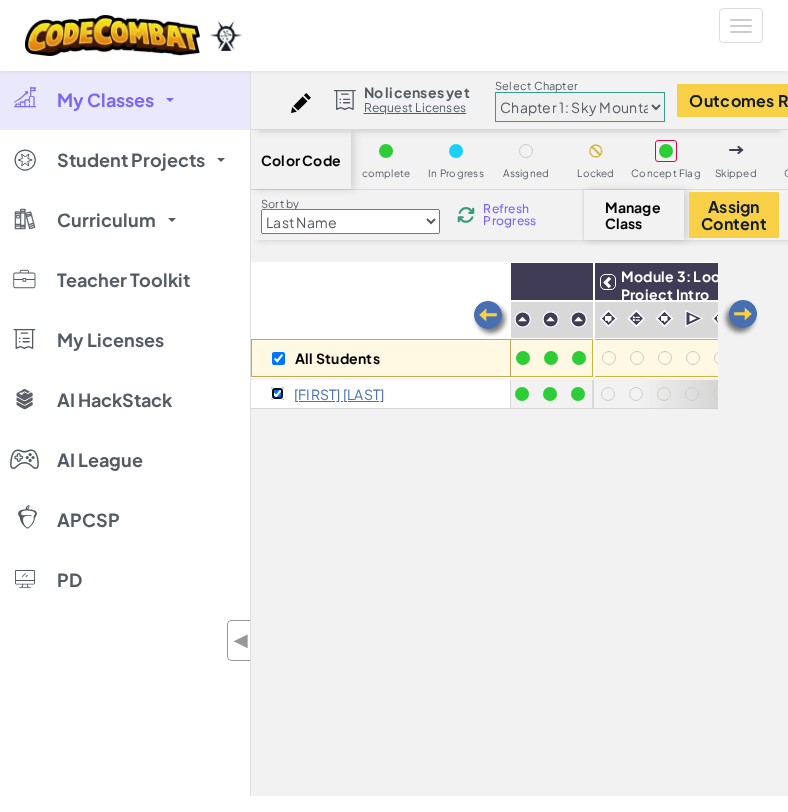 click at bounding box center (277, 393) 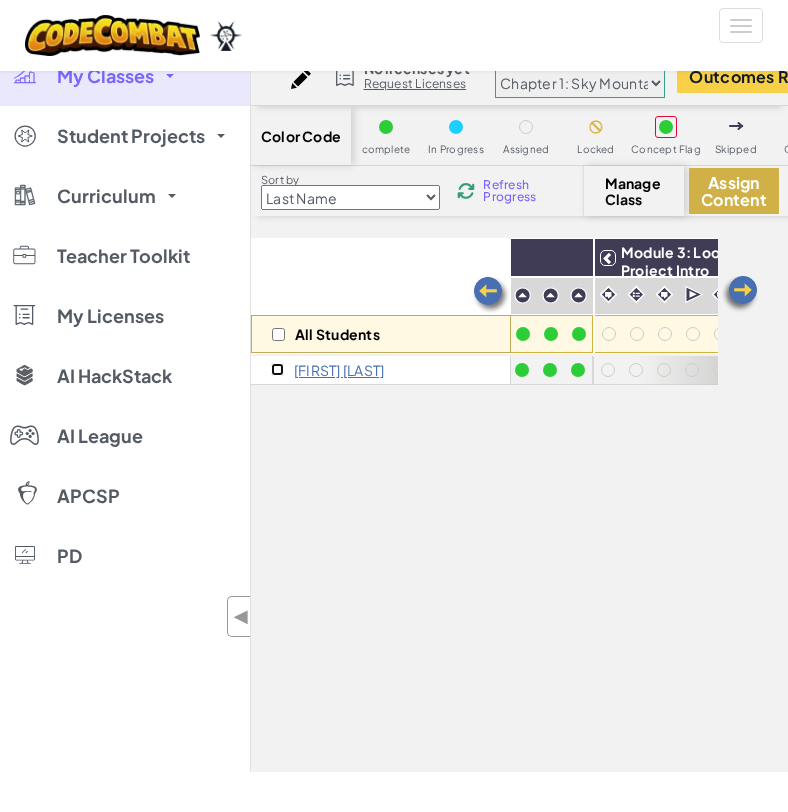 scroll, scrollTop: 0, scrollLeft: 0, axis: both 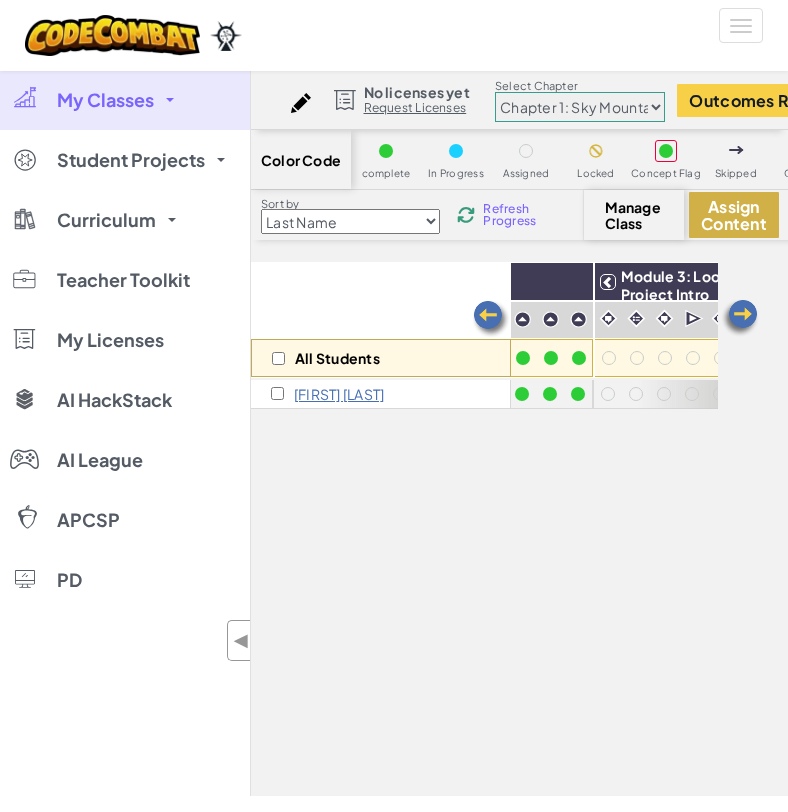 click on "Assign Content" at bounding box center (734, 215) 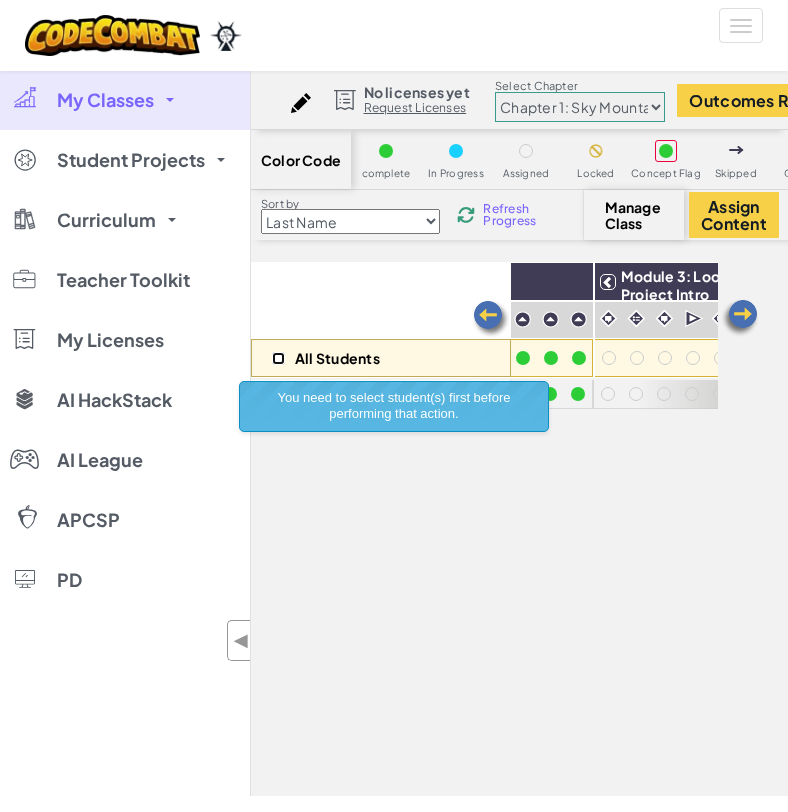 click at bounding box center (278, 358) 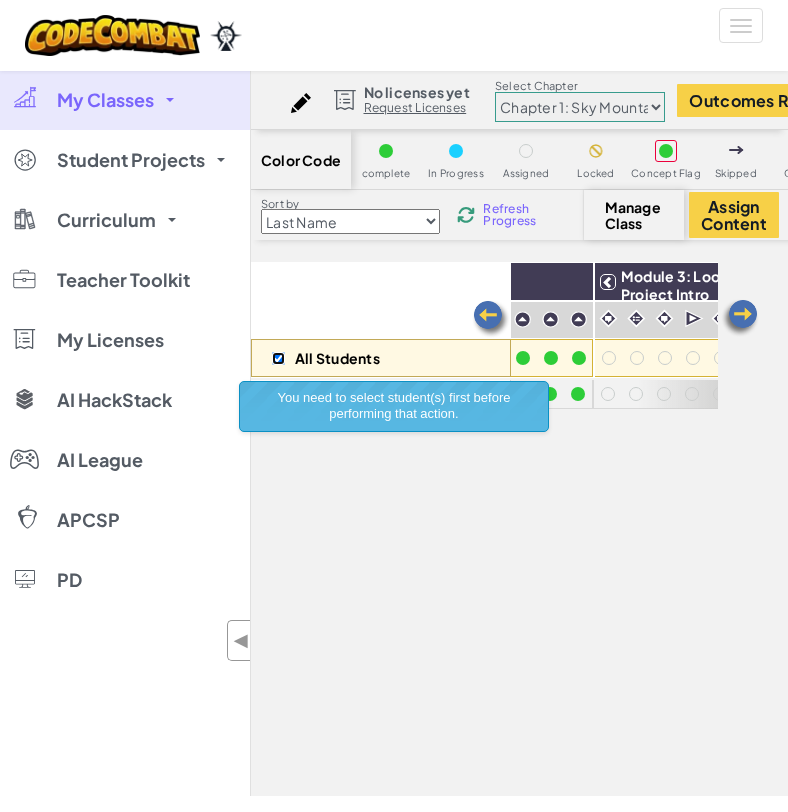 checkbox on "true" 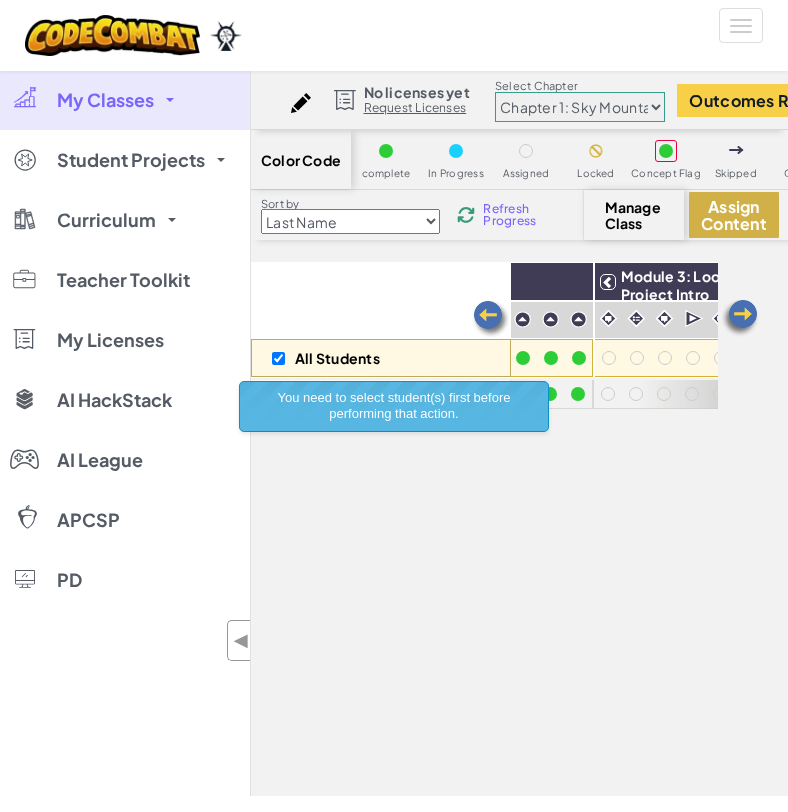 click on "Assign Content" at bounding box center (734, 215) 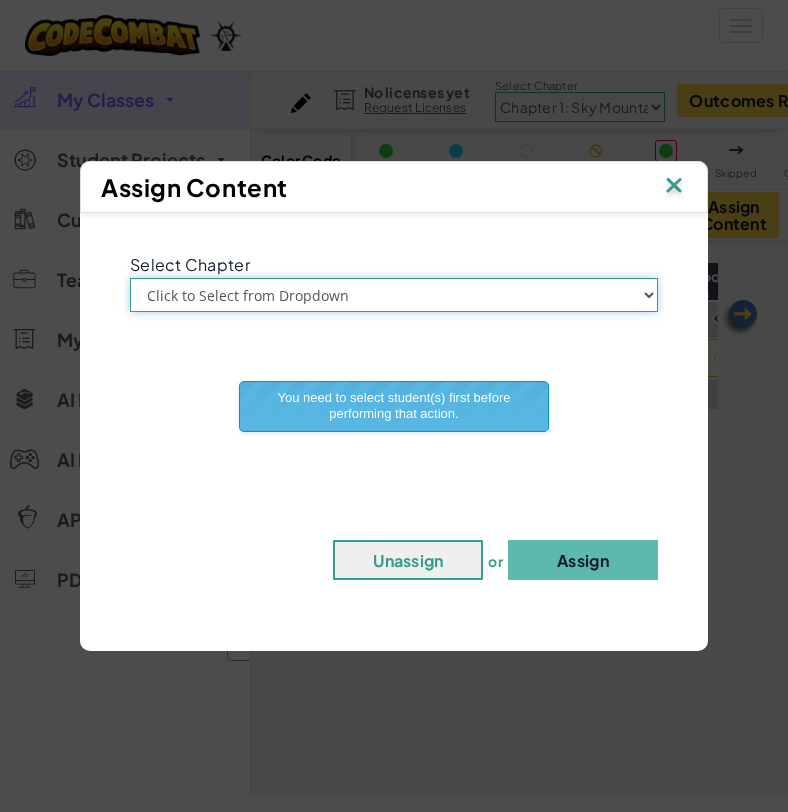 click on "Click to Select from Dropdown
Chapter 1: Sky Mountain
Chapter 2: The Moon Dancers
Chapter 3: The Phoenix Lands
Chapter 4: The Final Code" at bounding box center (394, 295) 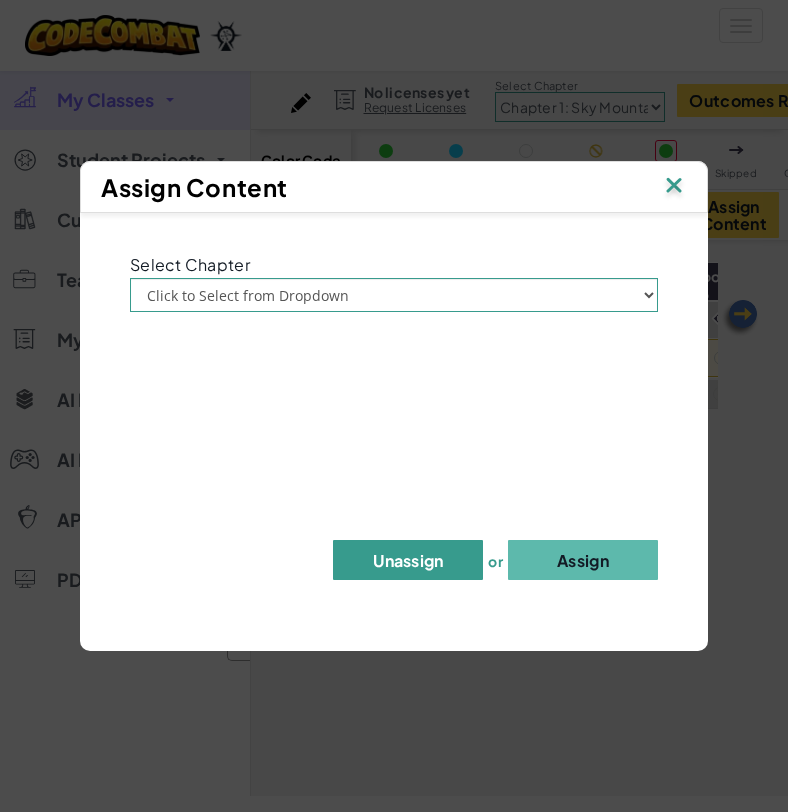 click on "Unassign" at bounding box center [408, 560] 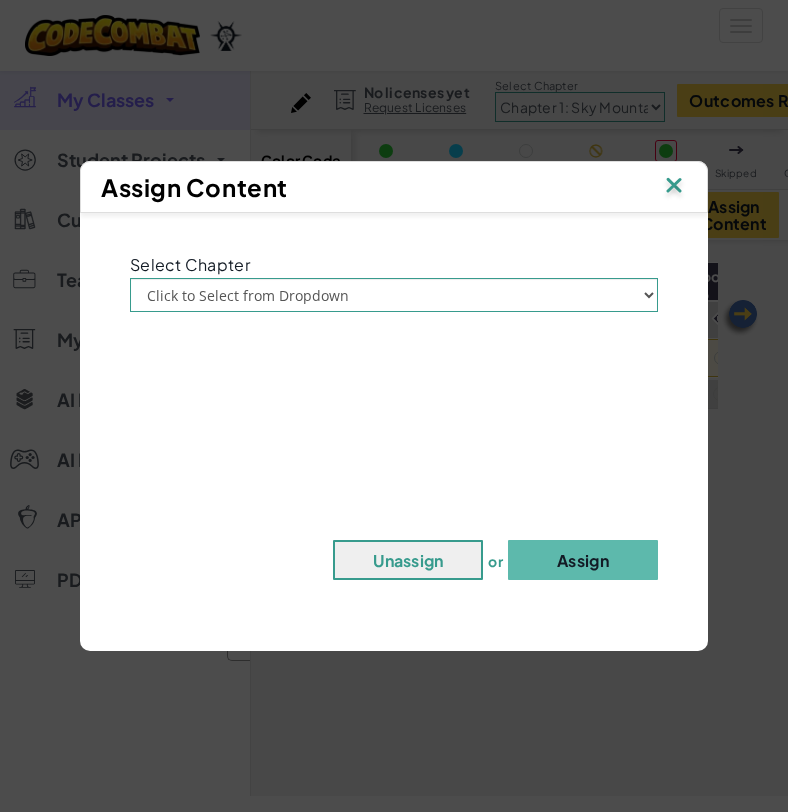 click at bounding box center [674, 187] 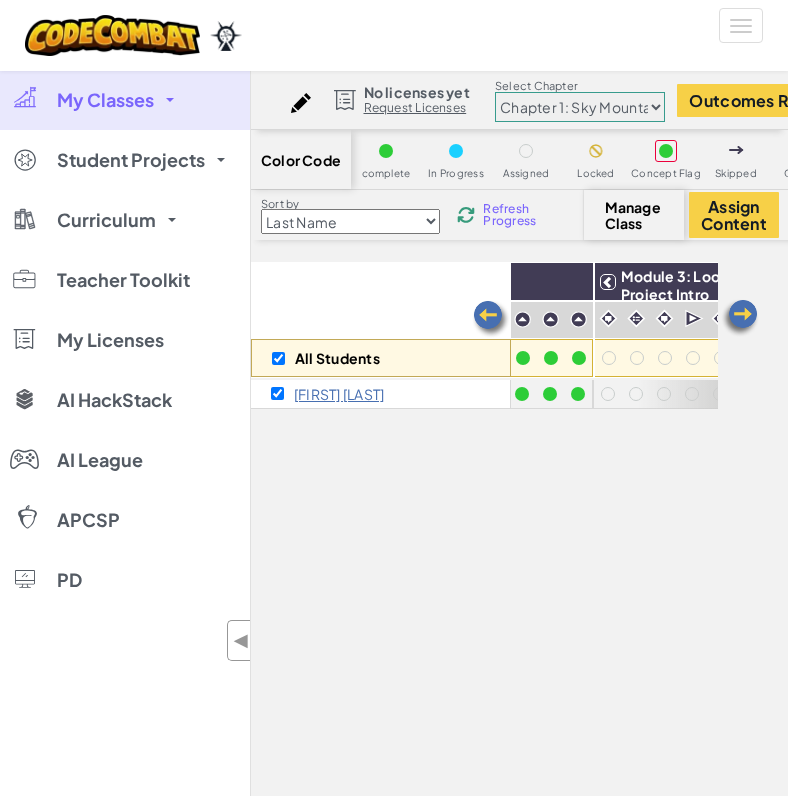 click on "Manage Class" at bounding box center [634, 215] 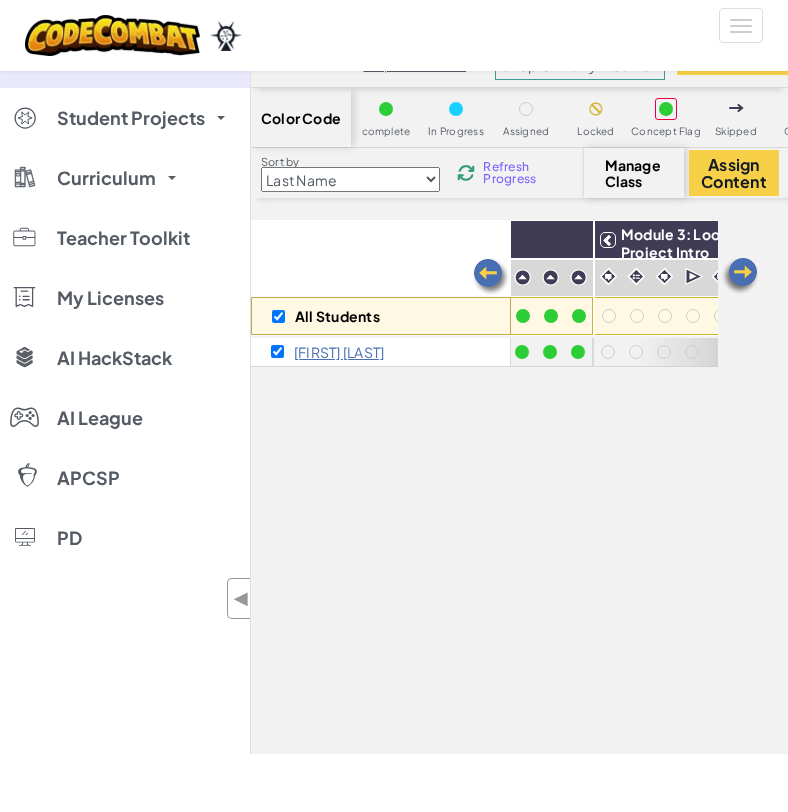 scroll, scrollTop: 45, scrollLeft: 0, axis: vertical 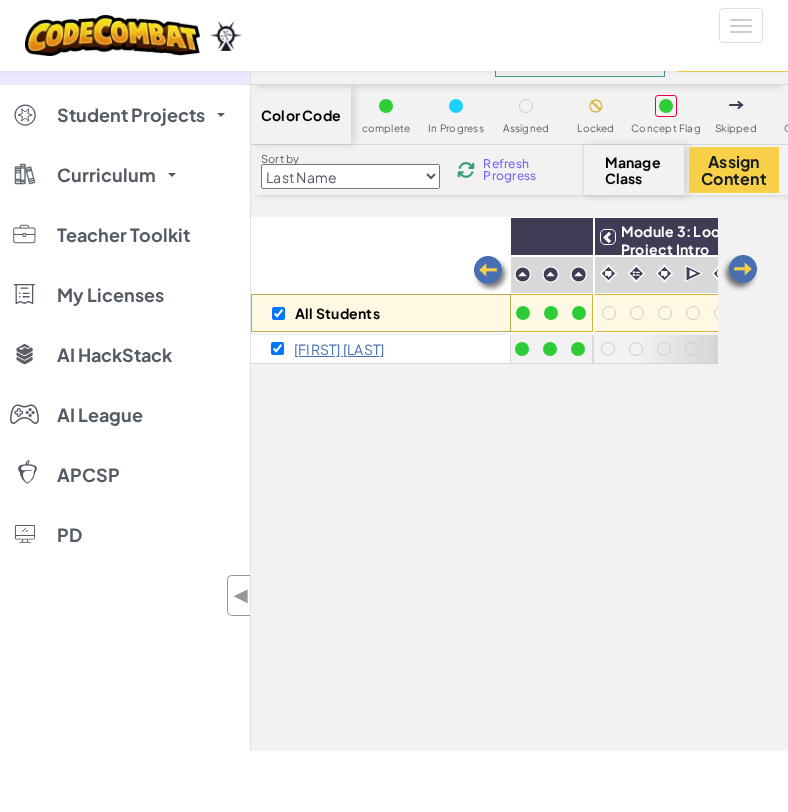 click at bounding box center [666, 106] 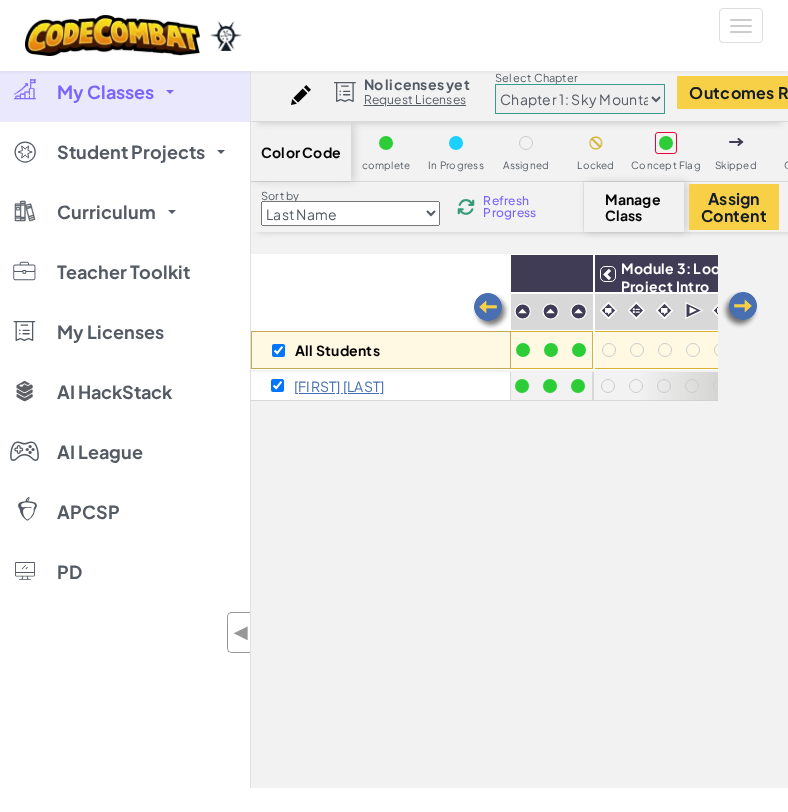 scroll, scrollTop: 0, scrollLeft: 0, axis: both 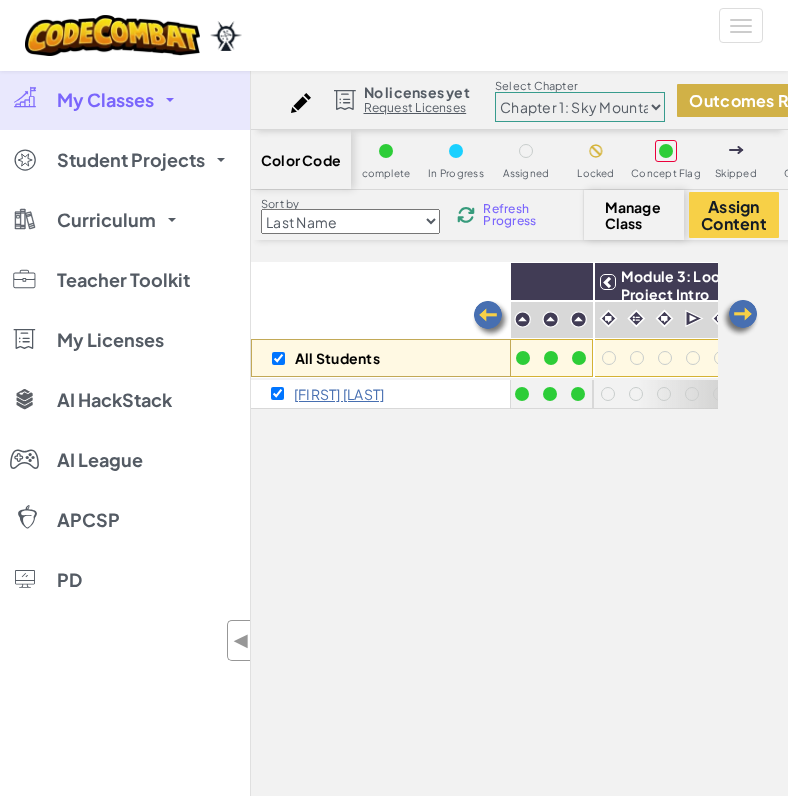 click on "Outcomes Report" at bounding box center [761, 100] 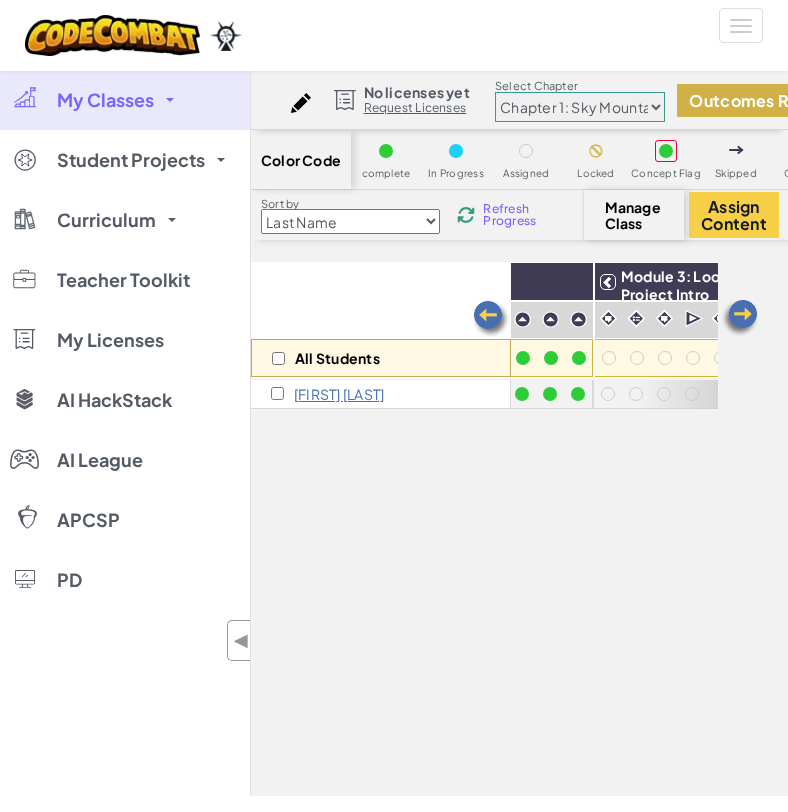 checkbox on "false" 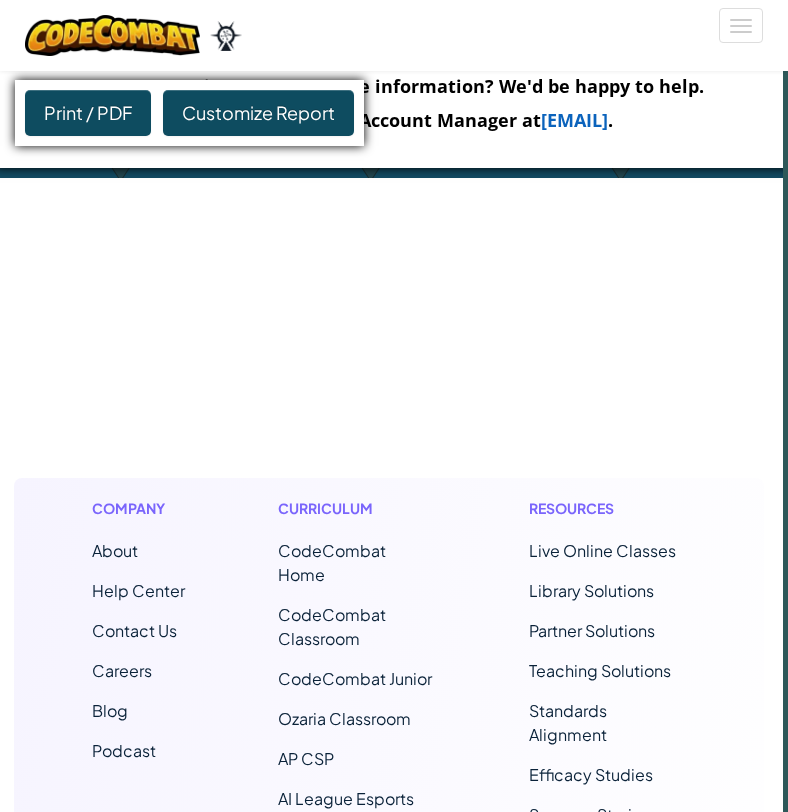 scroll, scrollTop: 1279, scrollLeft: 5, axis: both 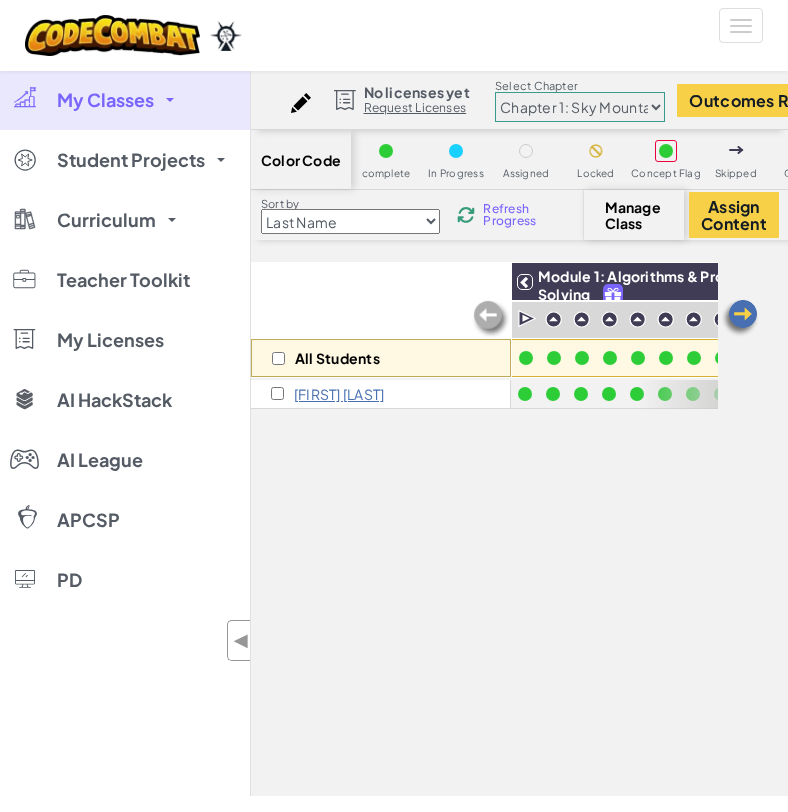 click at bounding box center [740, 318] 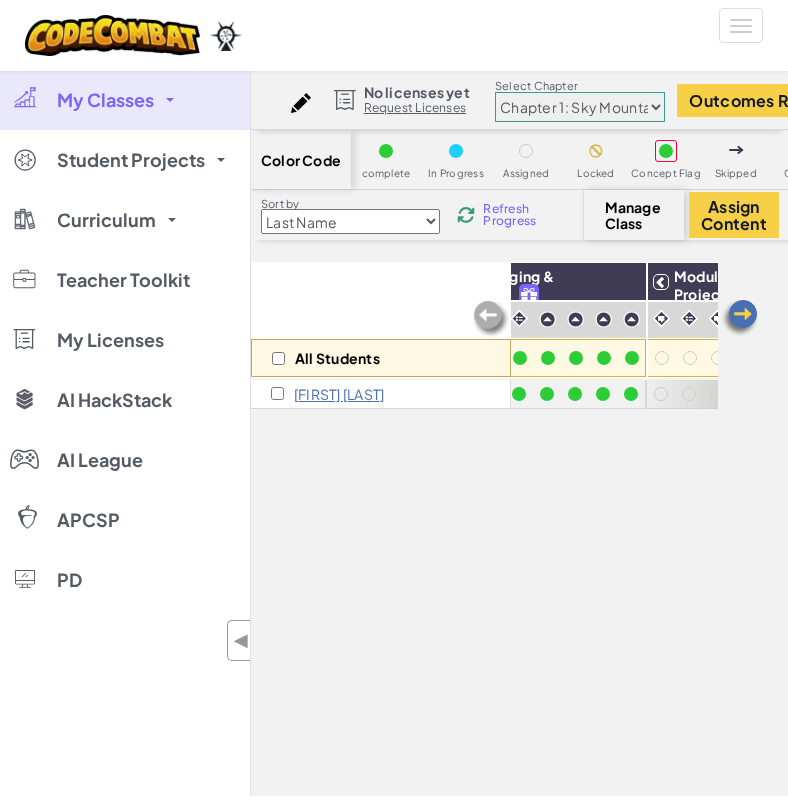 click at bounding box center [740, 318] 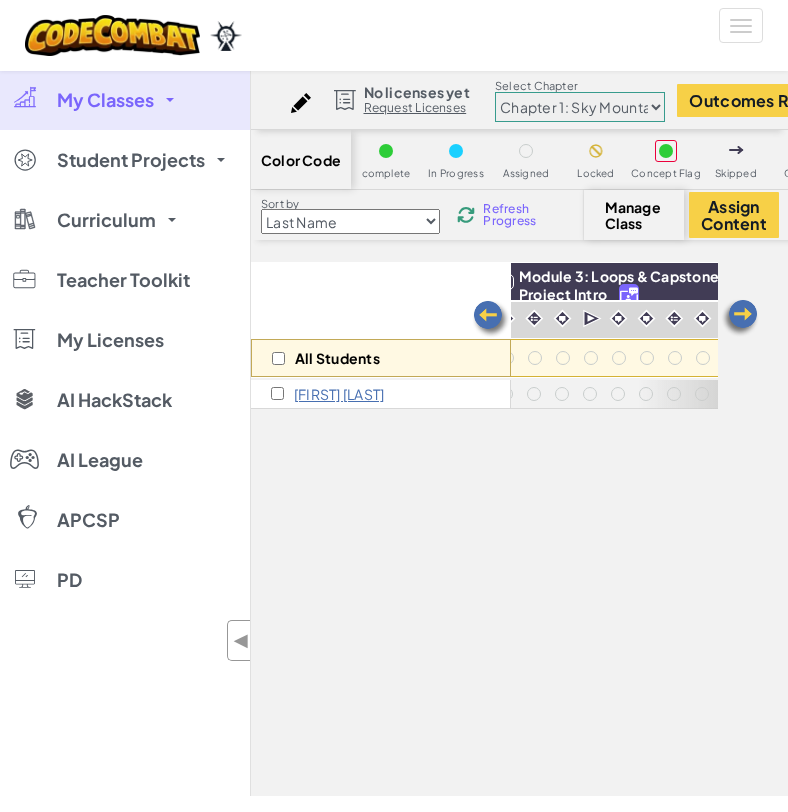 scroll, scrollTop: 0, scrollLeft: 669, axis: horizontal 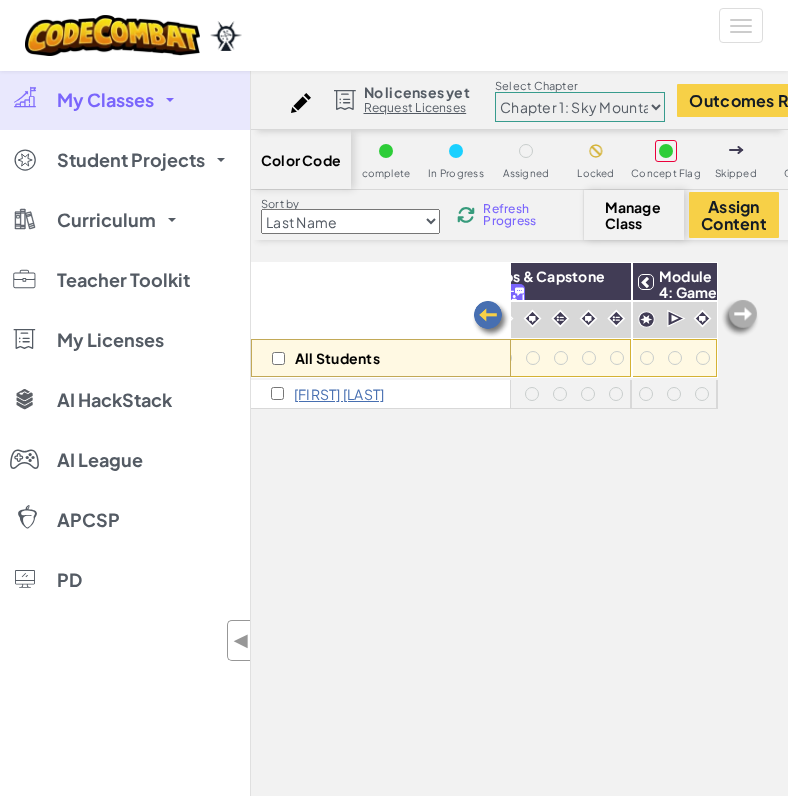 click at bounding box center (740, 318) 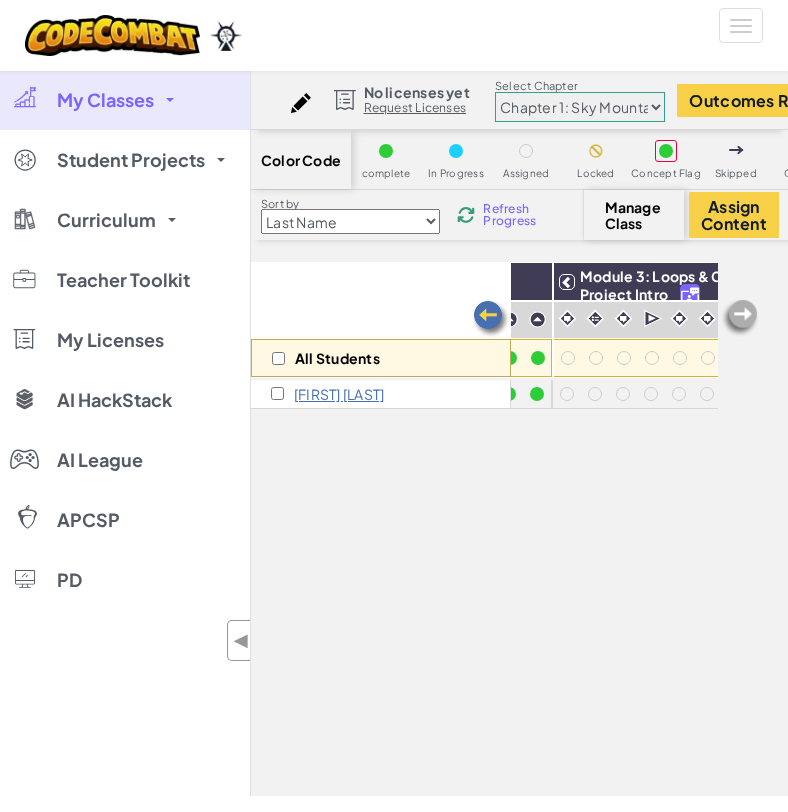 scroll, scrollTop: 0, scrollLeft: 231, axis: horizontal 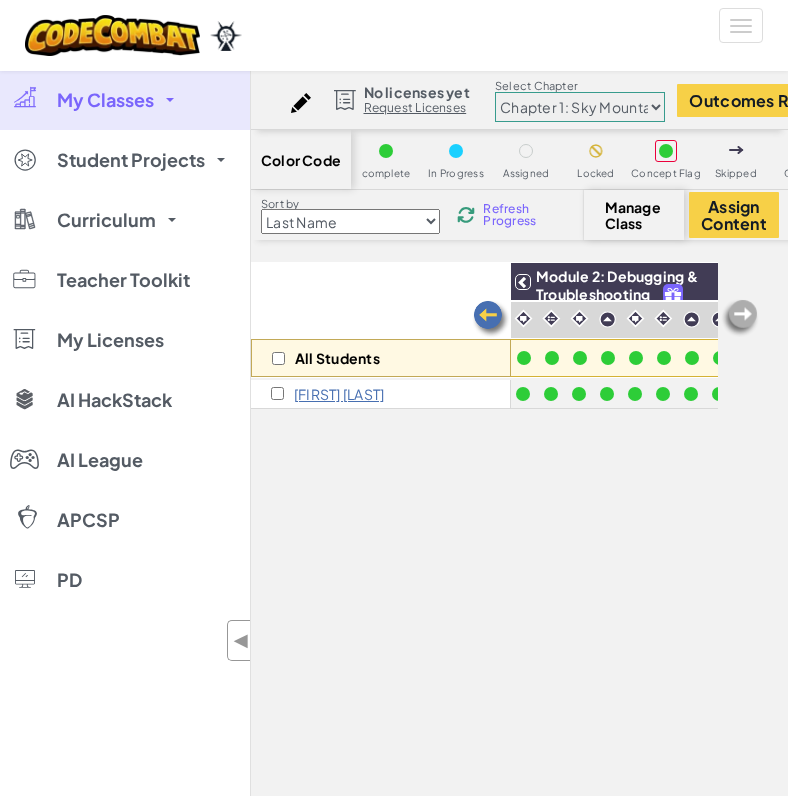 click at bounding box center [491, 319] 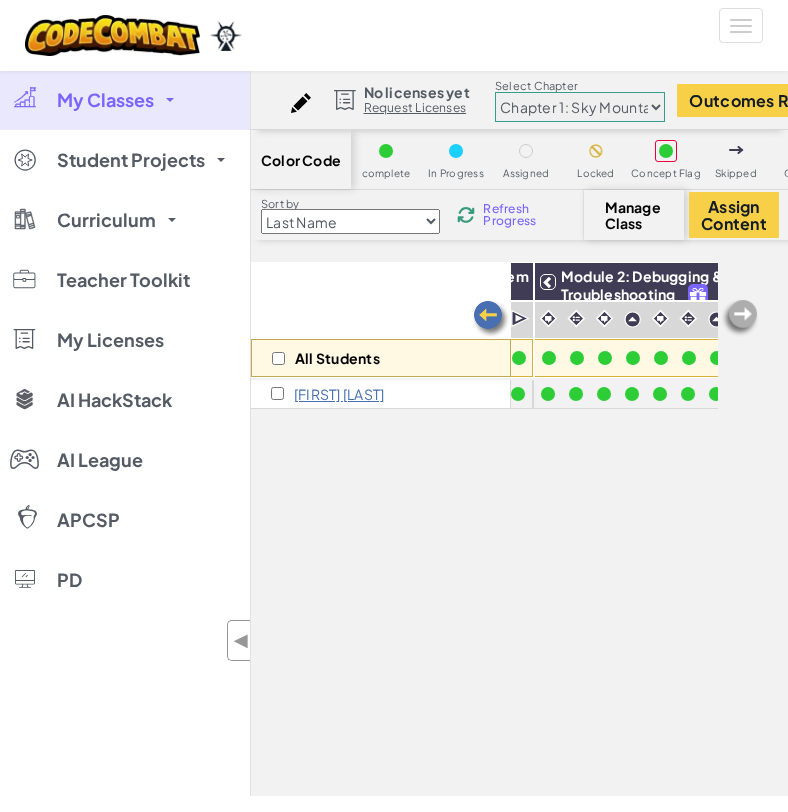 scroll, scrollTop: 0, scrollLeft: 0, axis: both 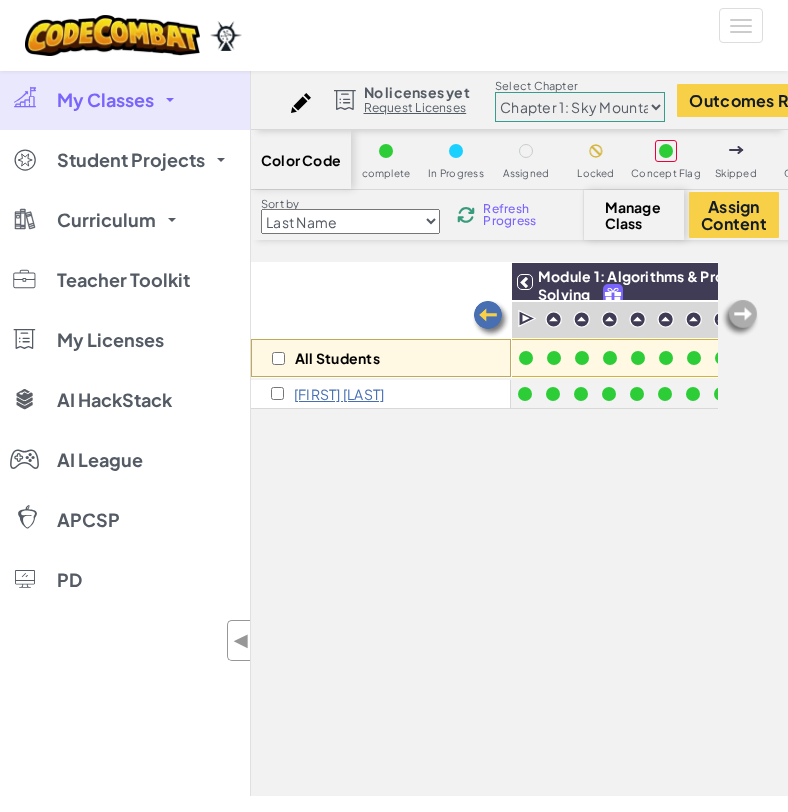 click at bounding box center [491, 319] 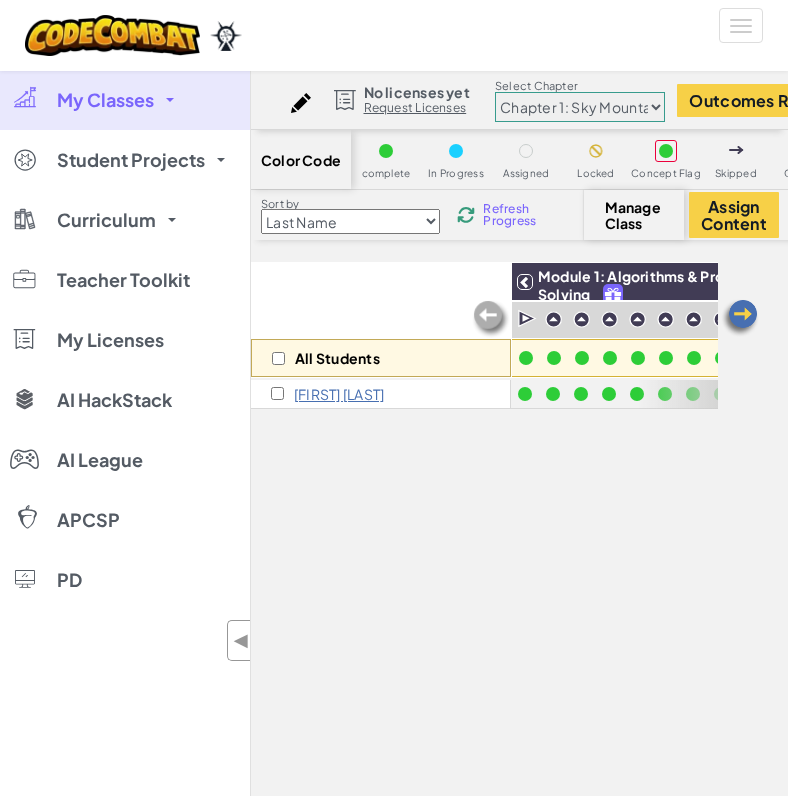 click at bounding box center (491, 319) 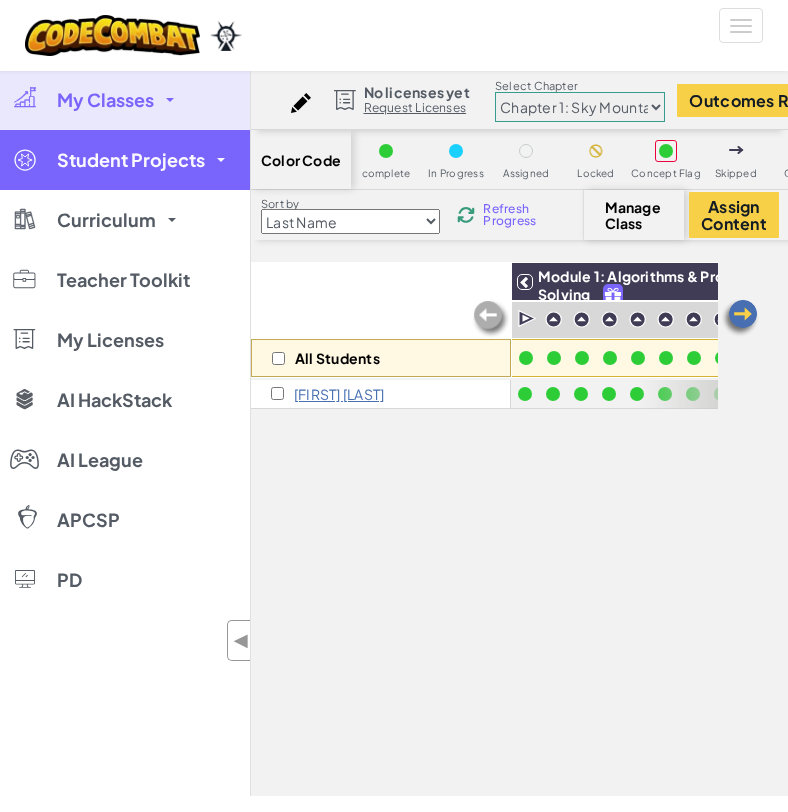 click at bounding box center (24, 159) 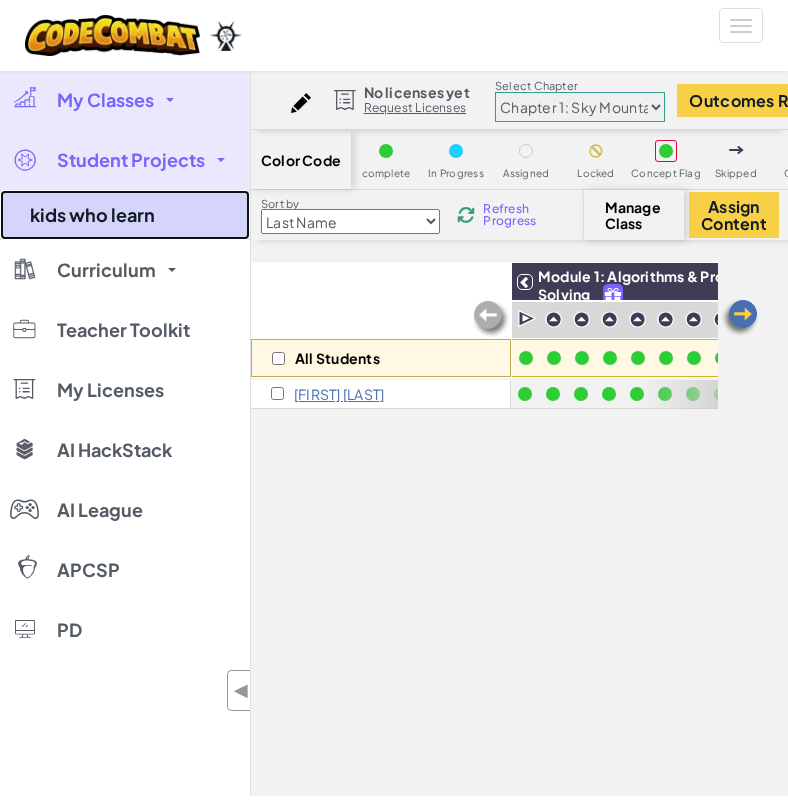 click on "kids who learn" at bounding box center (125, 215) 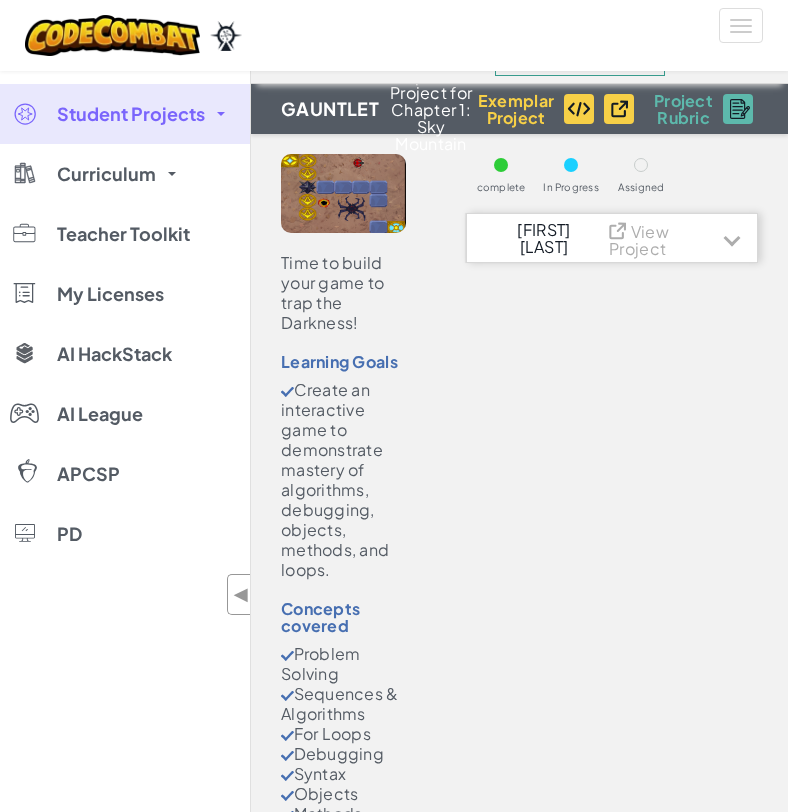 scroll, scrollTop: 48, scrollLeft: 0, axis: vertical 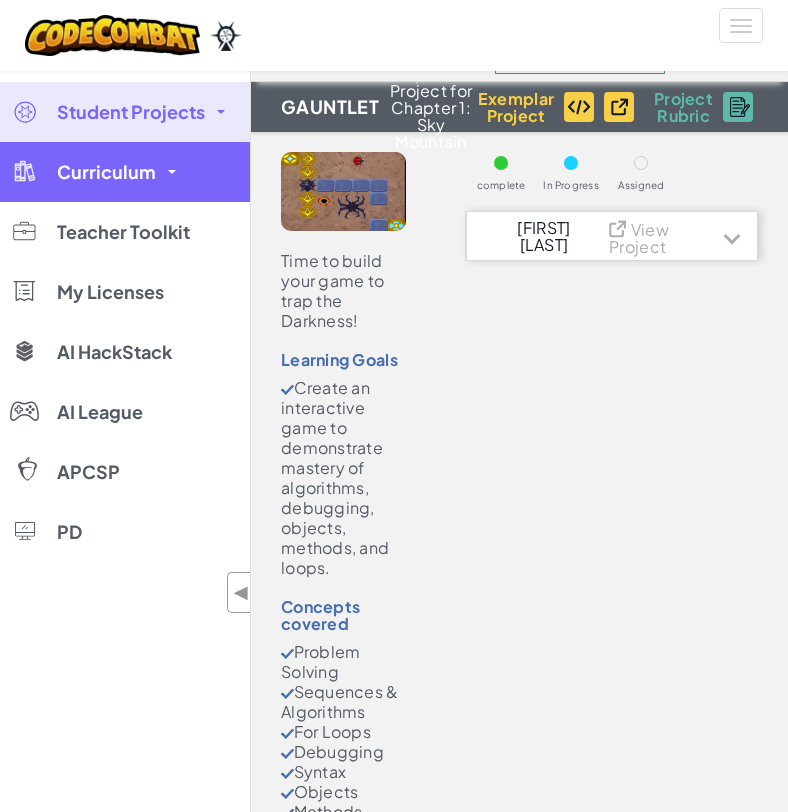 click on "Curriculum" at bounding box center (125, 172) 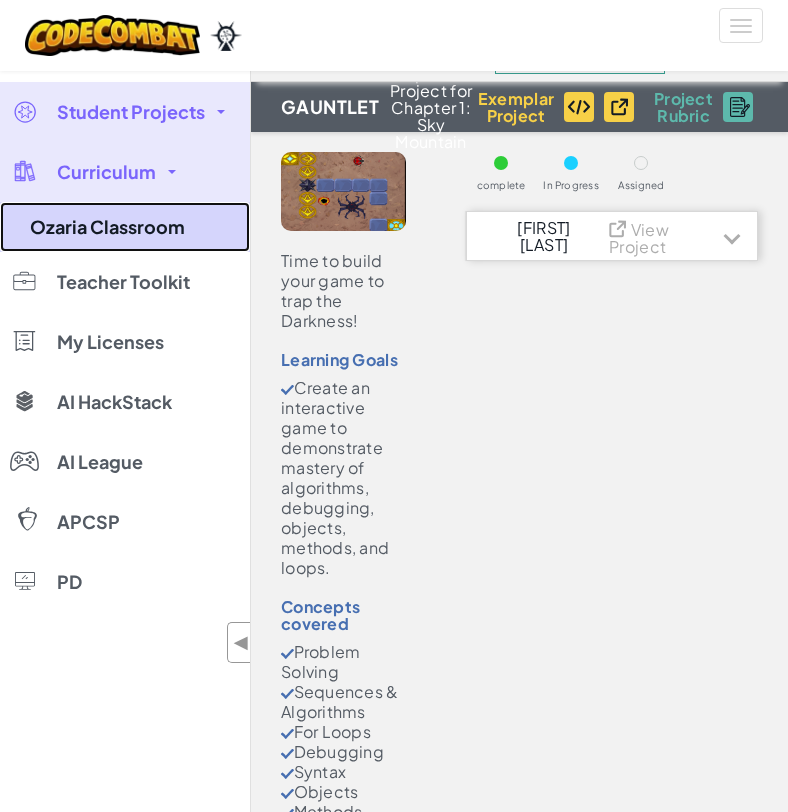 click on "Ozaria Classroom" at bounding box center [125, 227] 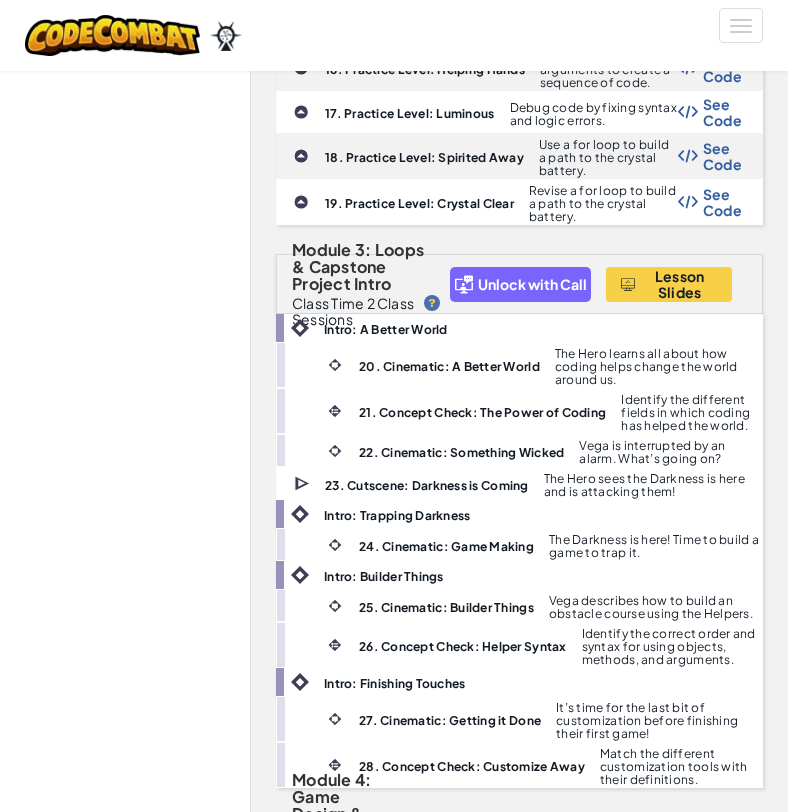 scroll, scrollTop: 1462, scrollLeft: 0, axis: vertical 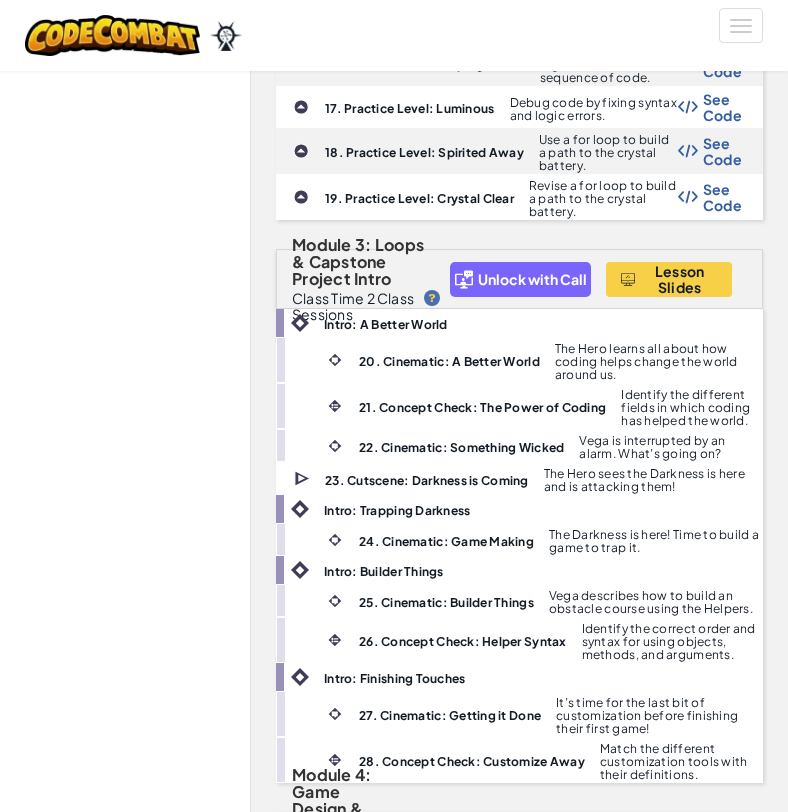 click on "20. Cinematic: A Better World" at bounding box center (449, 361) 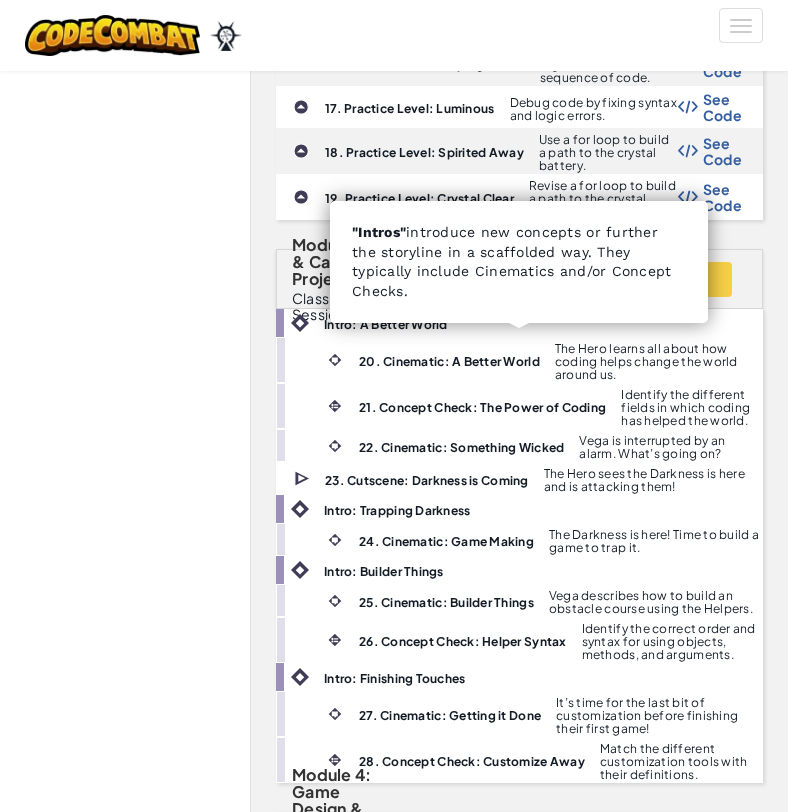click at bounding box center (300, 323) 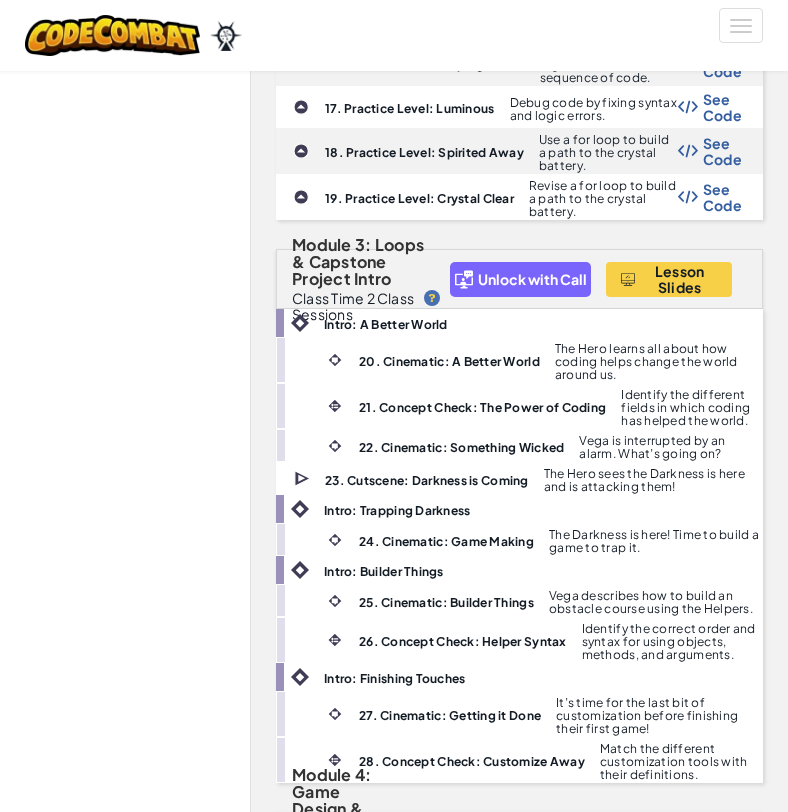 click at bounding box center (335, 360) 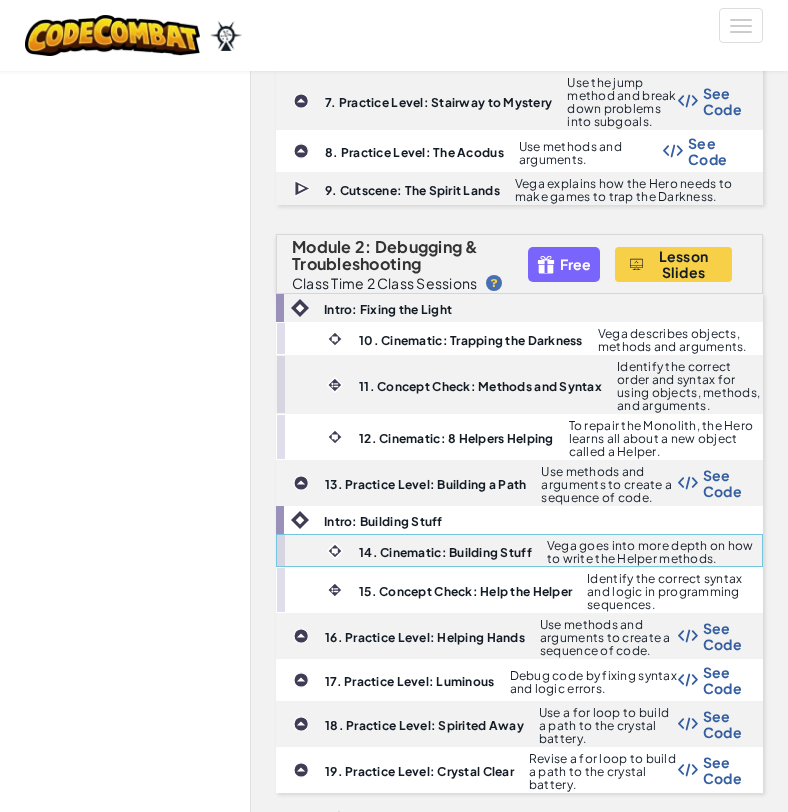 scroll, scrollTop: 0, scrollLeft: 0, axis: both 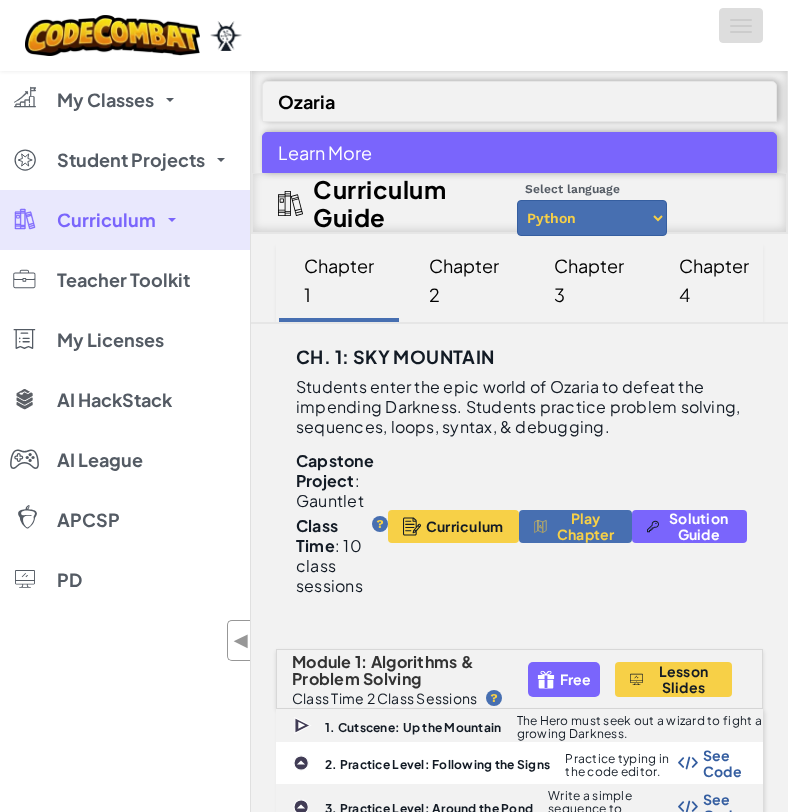 click on "Toggle navigation" at bounding box center [741, 25] 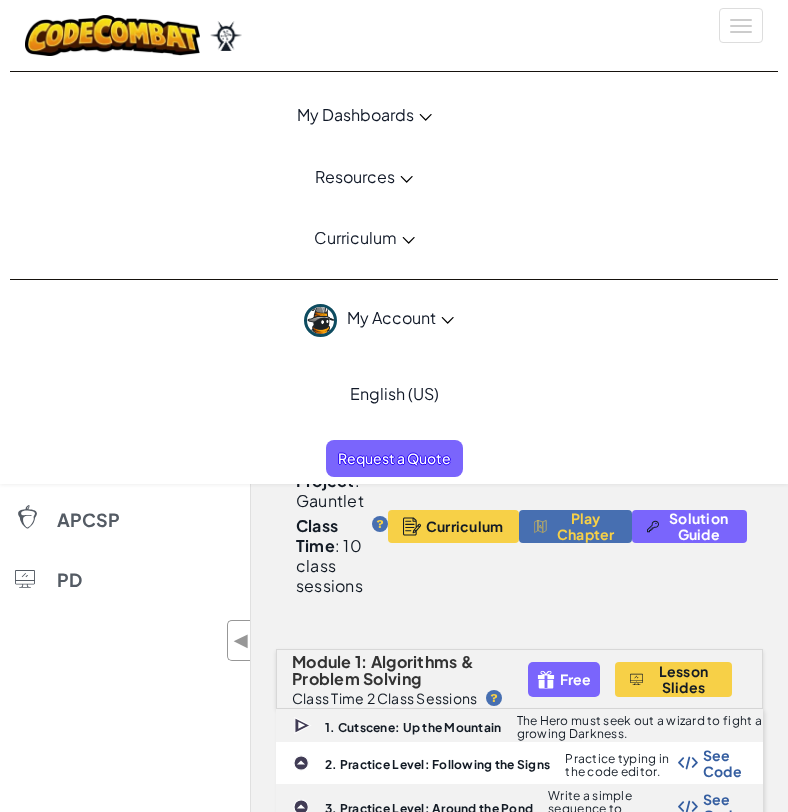 click on "My Account" at bounding box center [400, 317] 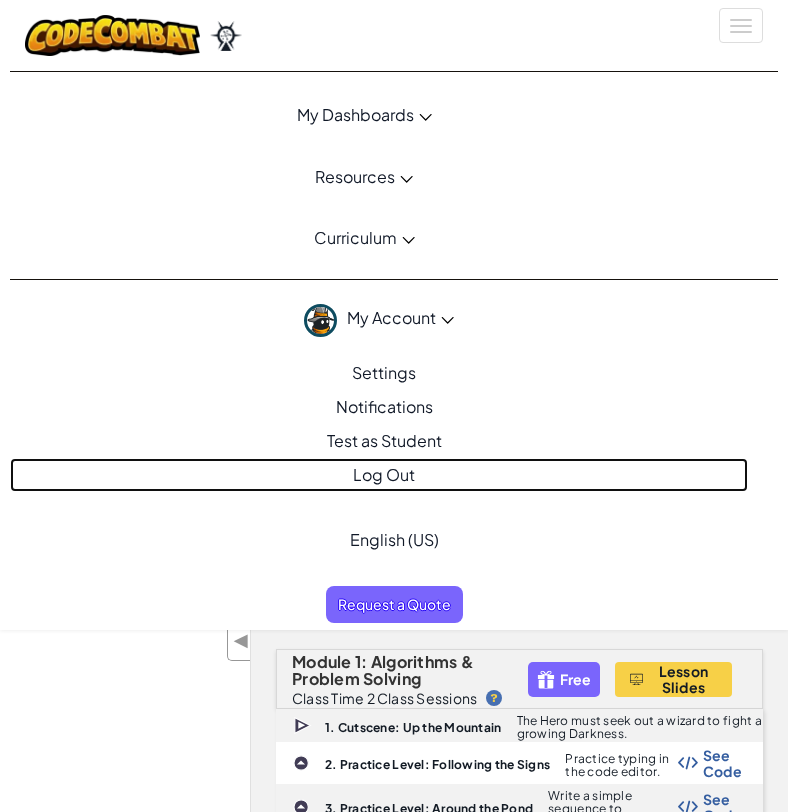 click on "Log Out" at bounding box center [379, 475] 